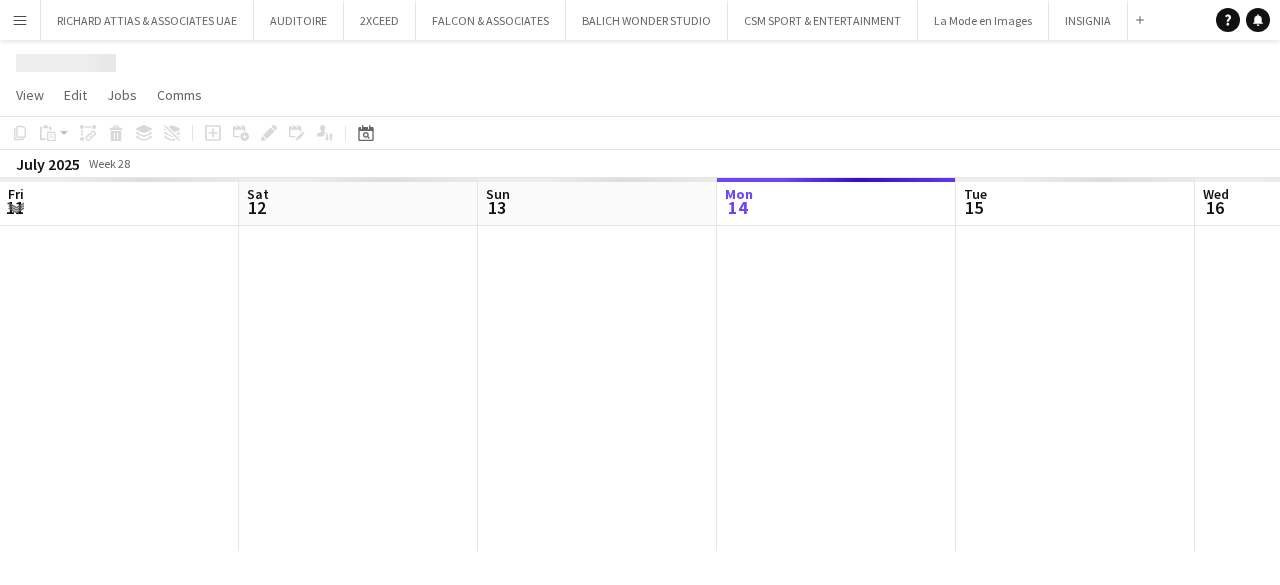scroll, scrollTop: 0, scrollLeft: 0, axis: both 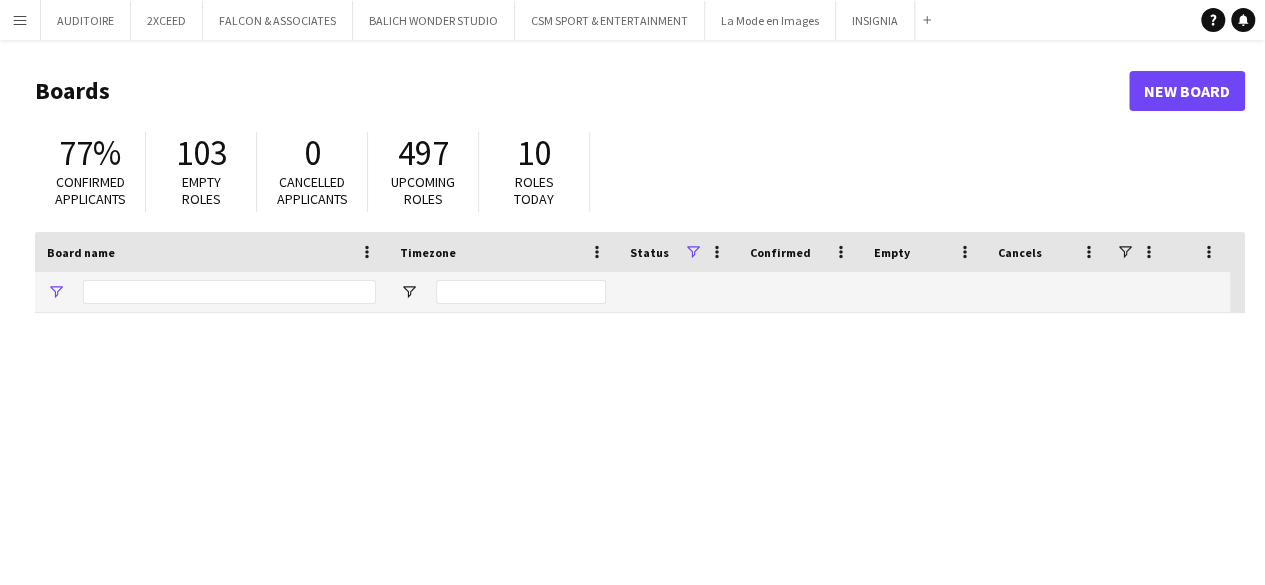 type on "****" 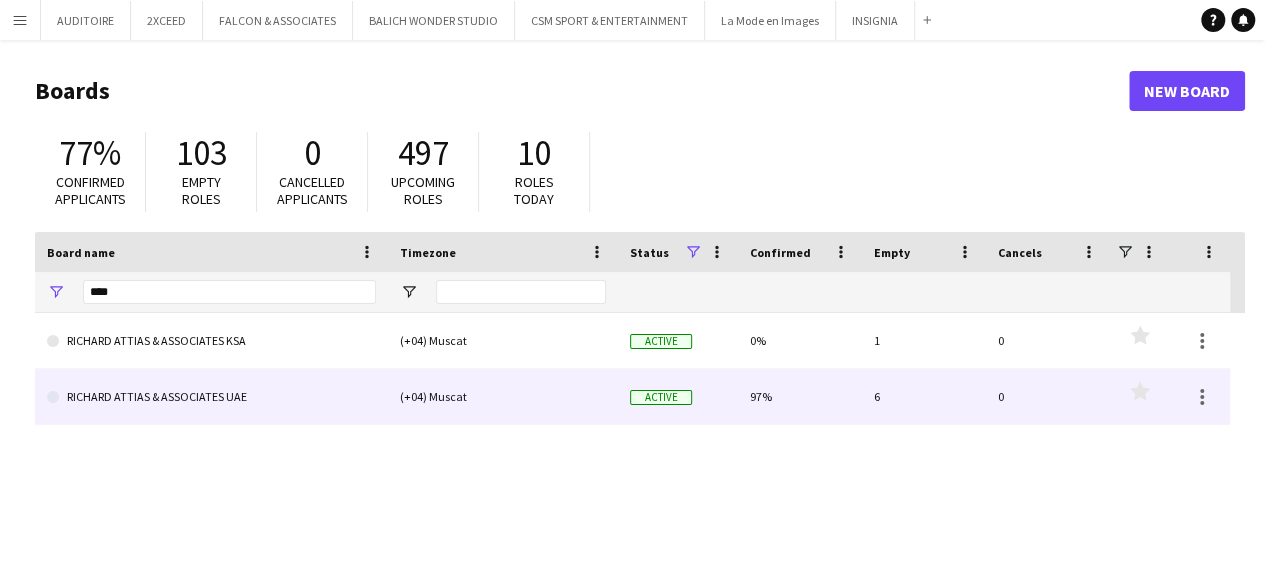 click on "RICHARD ATTIAS & ASSOCIATES UAE" 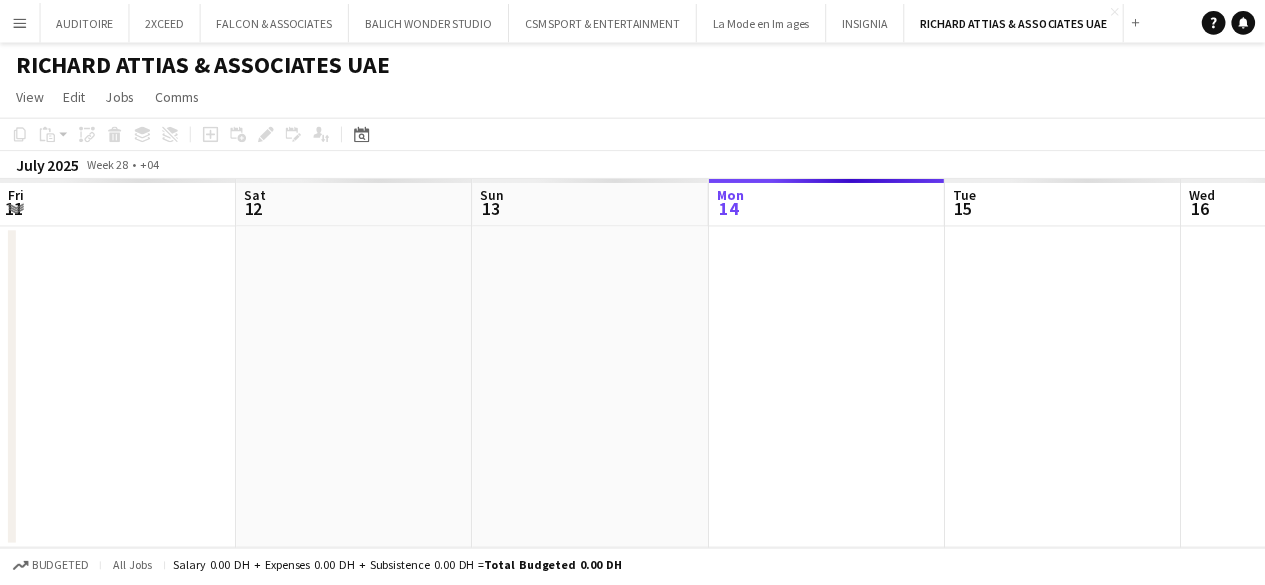 scroll, scrollTop: 0, scrollLeft: 478, axis: horizontal 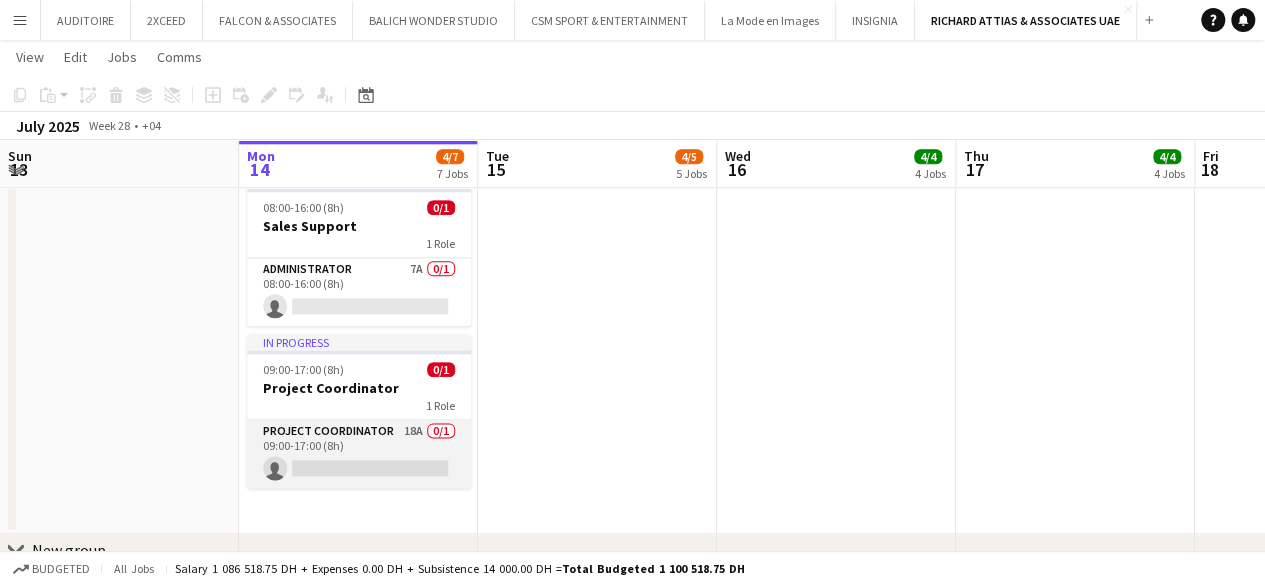 click on "Project Coordinator    18A   0/1   [TIME]-[TIME] ([DURATION])
single-neutral-actions" at bounding box center (359, 454) 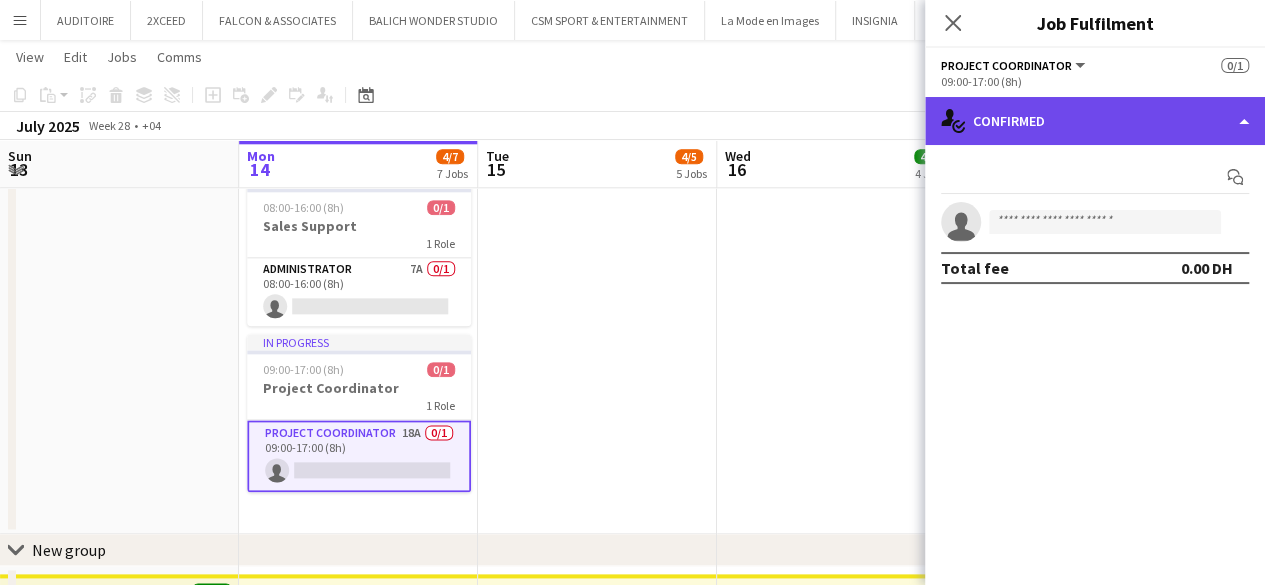 click on "single-neutral-actions-check-2
Confirmed" 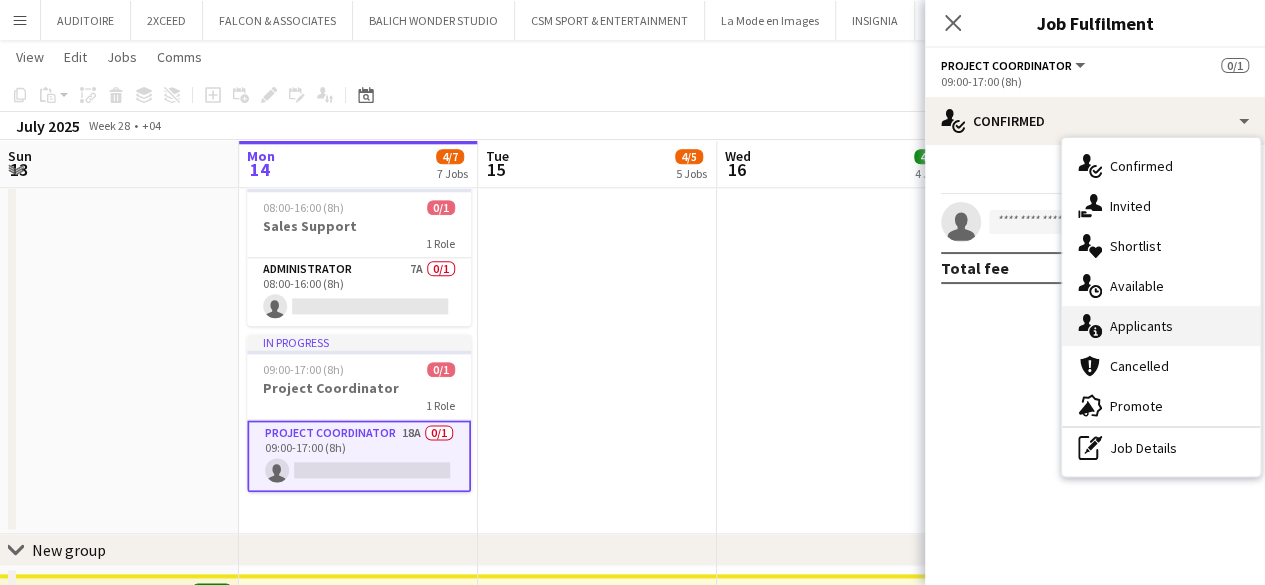 click on "single-neutral-actions-information
Applicants" at bounding box center (1161, 326) 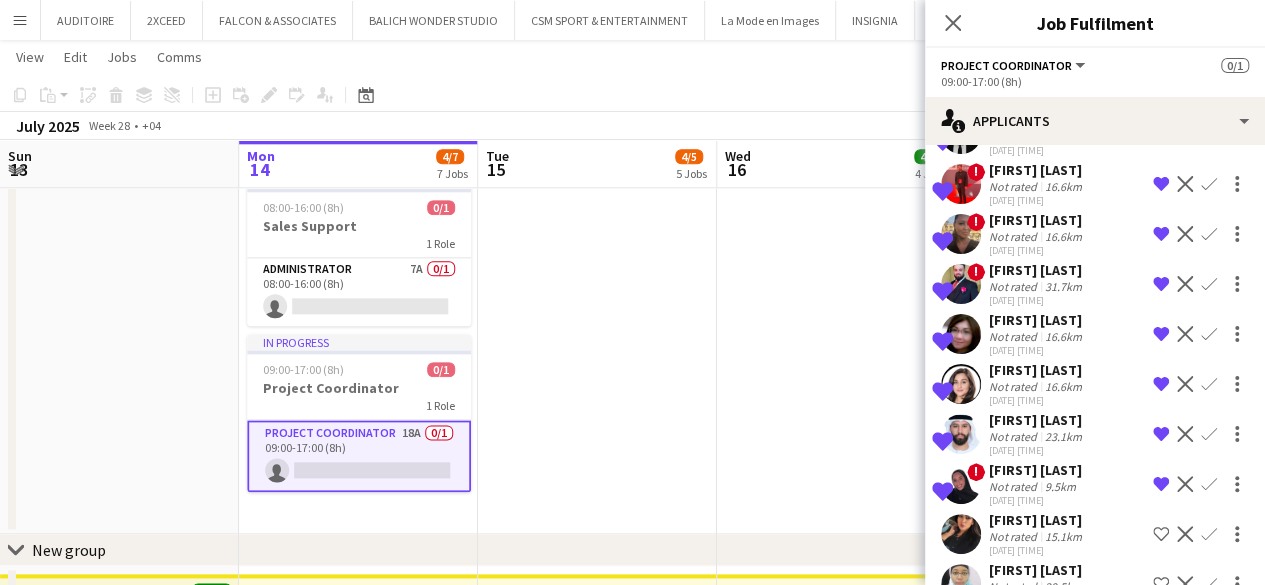 scroll, scrollTop: 571, scrollLeft: 0, axis: vertical 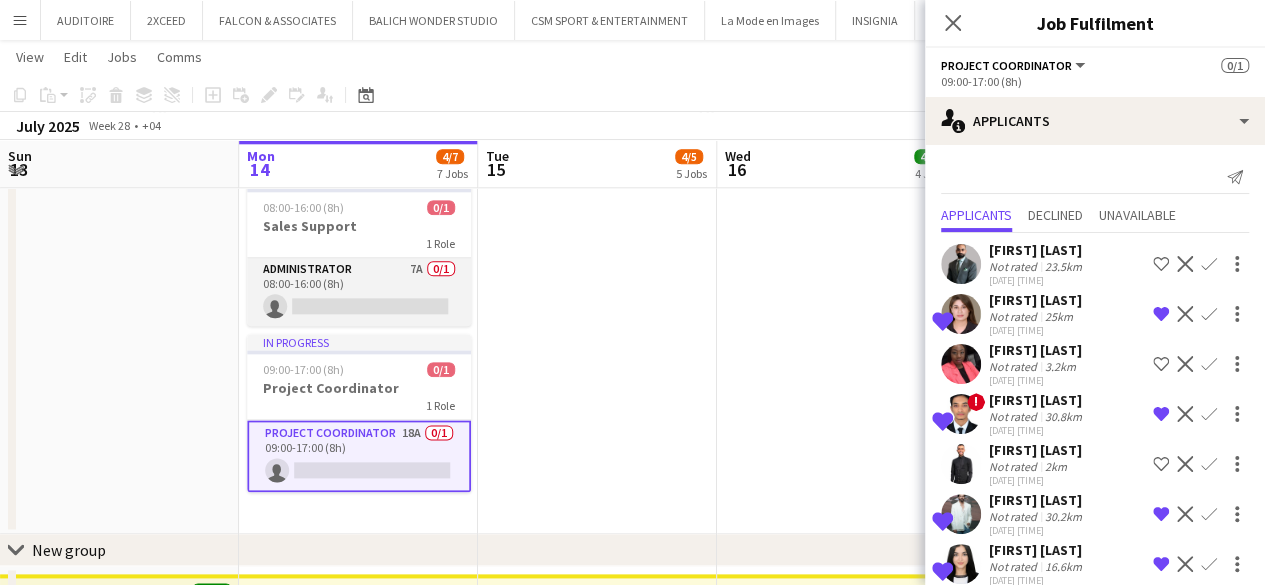 click on "Administrator   7A   0/1   [TIME]-[TIME] ([DURATION])
single-neutral-actions" at bounding box center [359, 292] 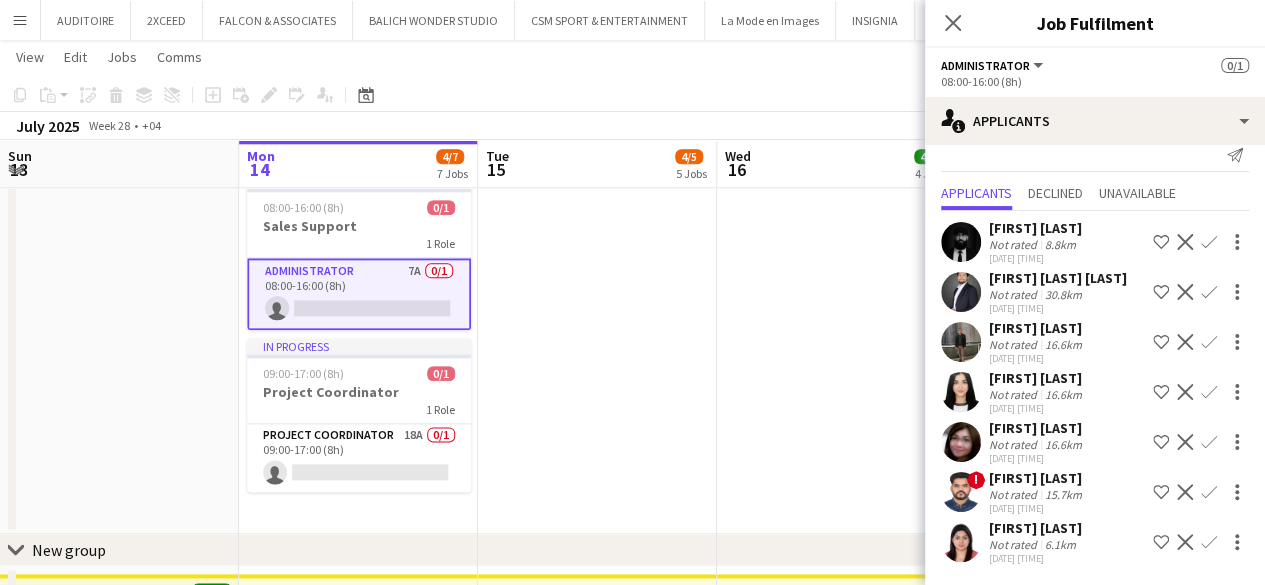 scroll, scrollTop: 39, scrollLeft: 0, axis: vertical 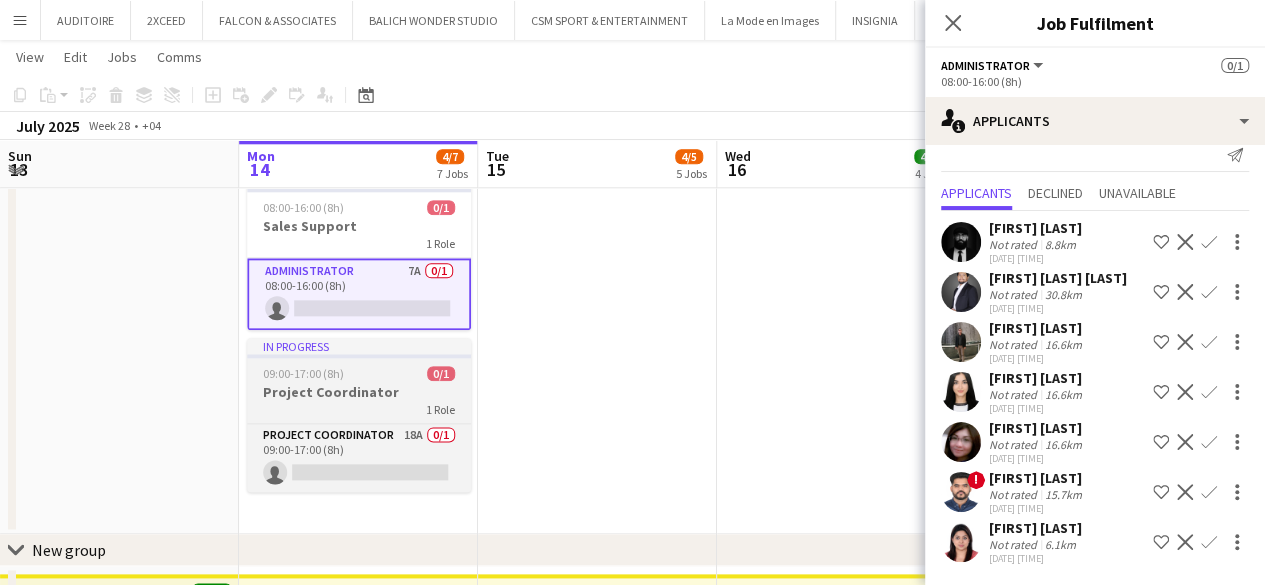 click on "Project Coordinator" at bounding box center [359, 392] 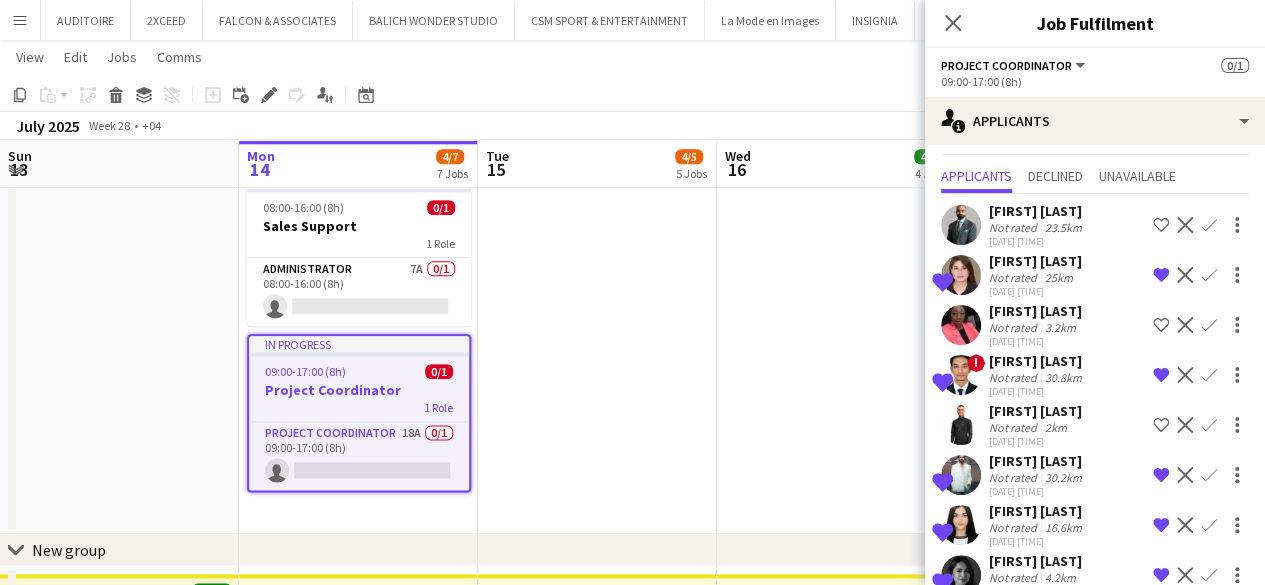 scroll, scrollTop: 0, scrollLeft: 0, axis: both 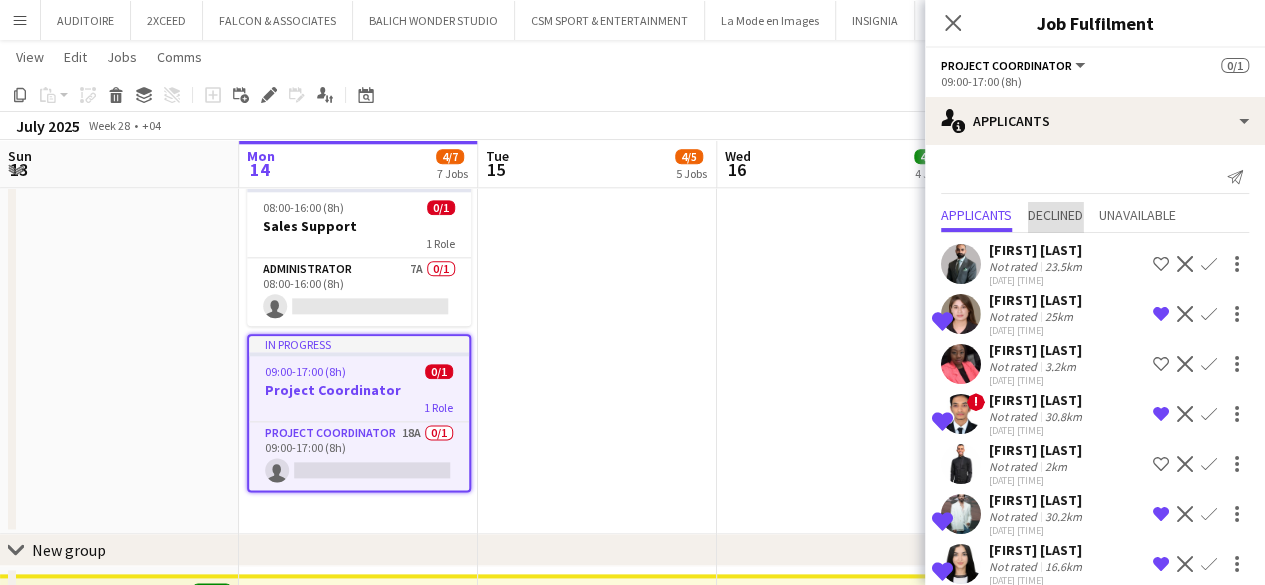 click on "Declined" at bounding box center [1055, 217] 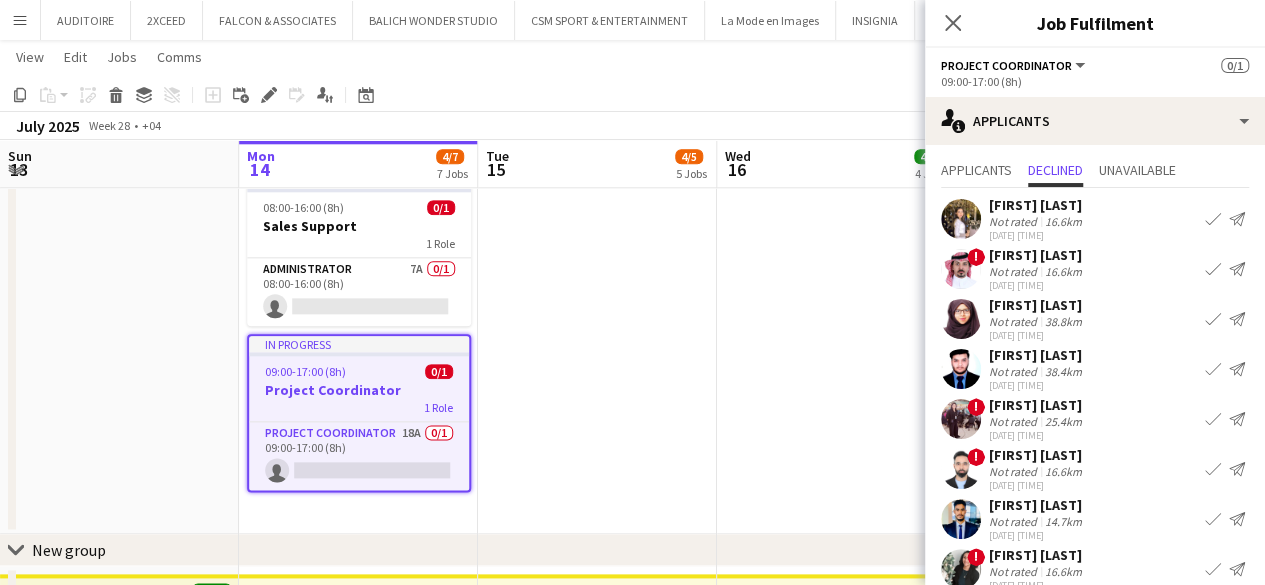 scroll, scrollTop: 0, scrollLeft: 0, axis: both 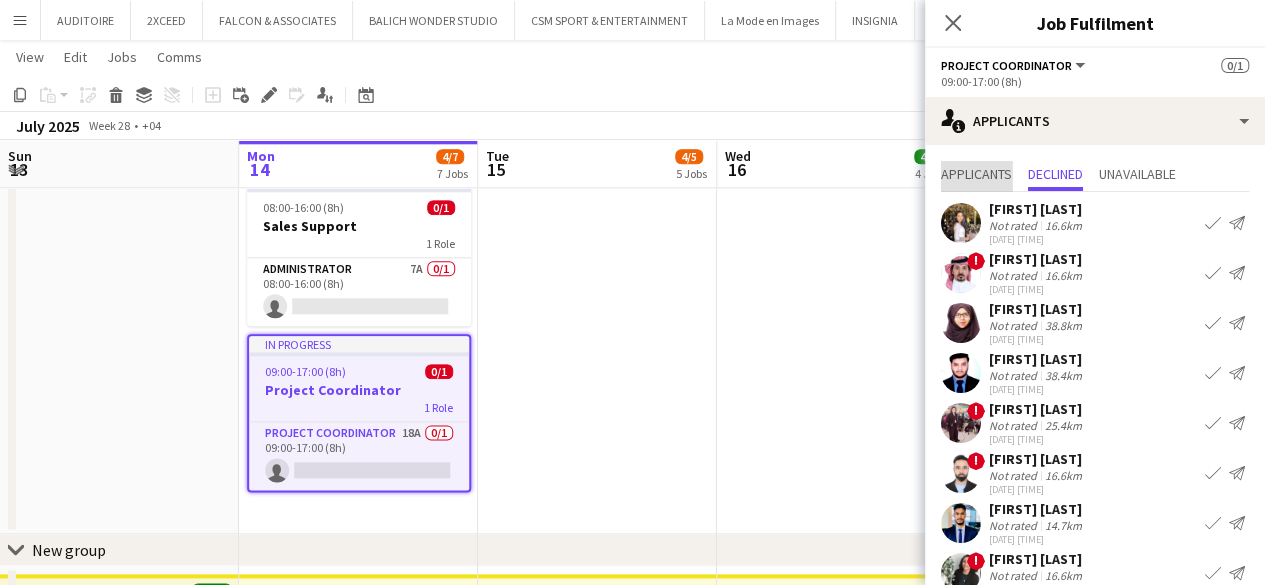 click on "Applicants" at bounding box center (976, 174) 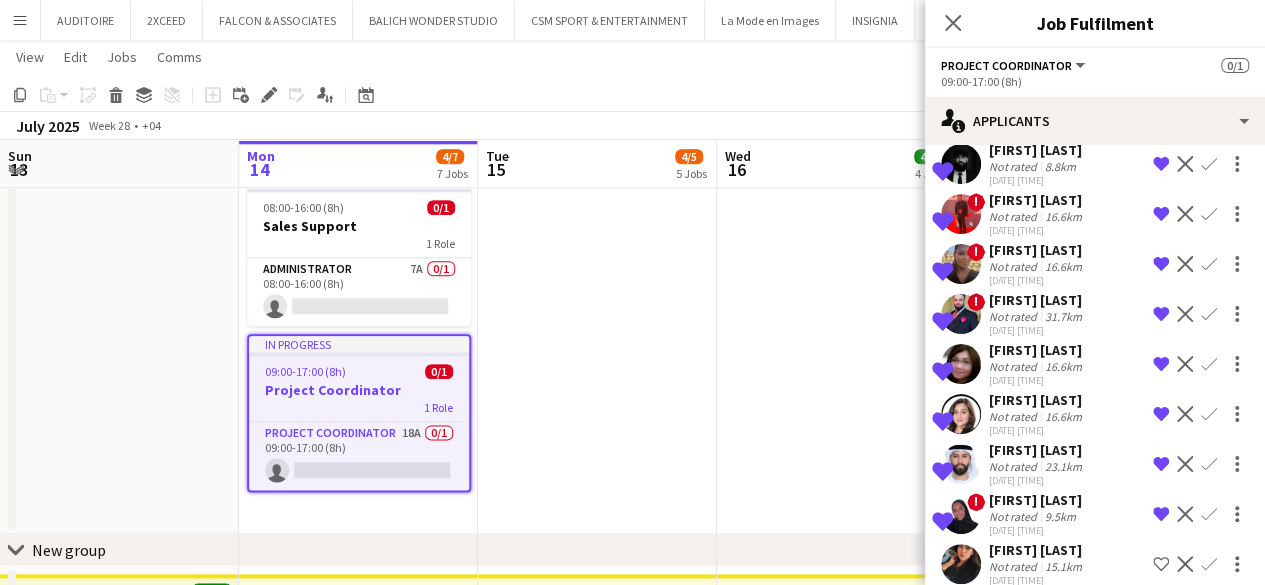 scroll, scrollTop: 571, scrollLeft: 0, axis: vertical 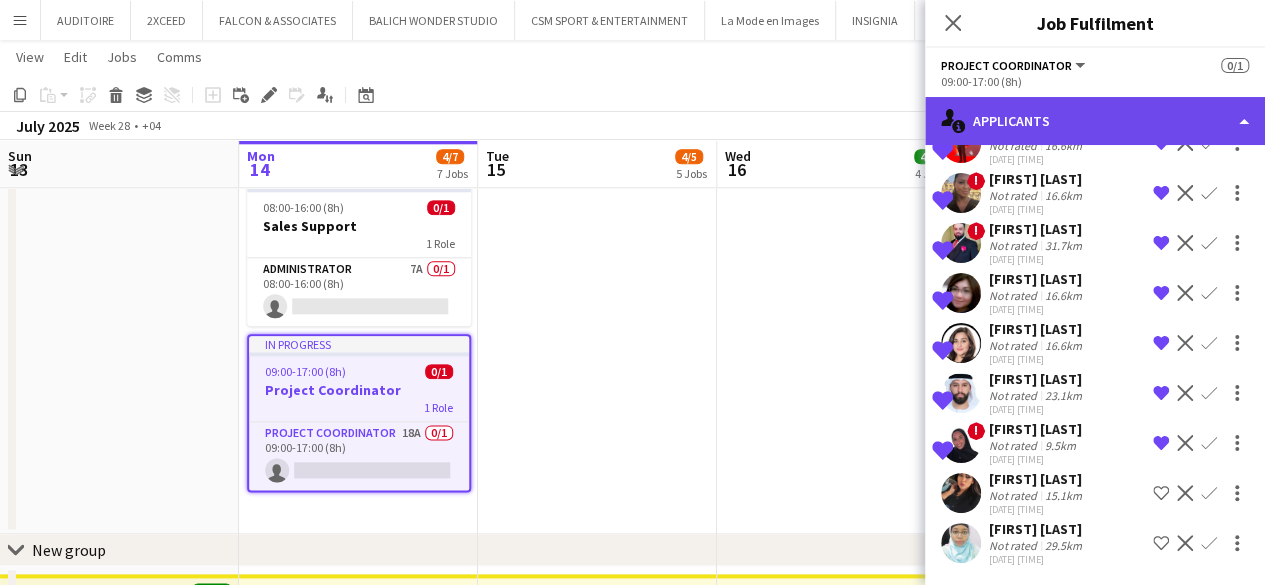 click on "single-neutral-actions-information
Applicants" 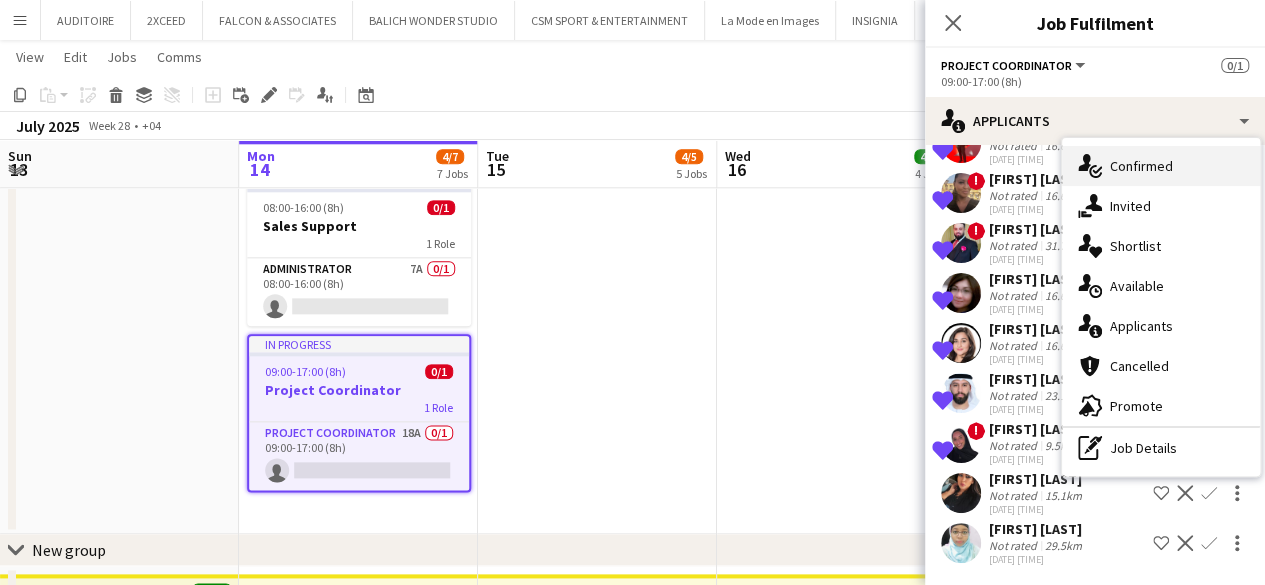 click on "single-neutral-actions-check-2
Confirmed" at bounding box center (1161, 166) 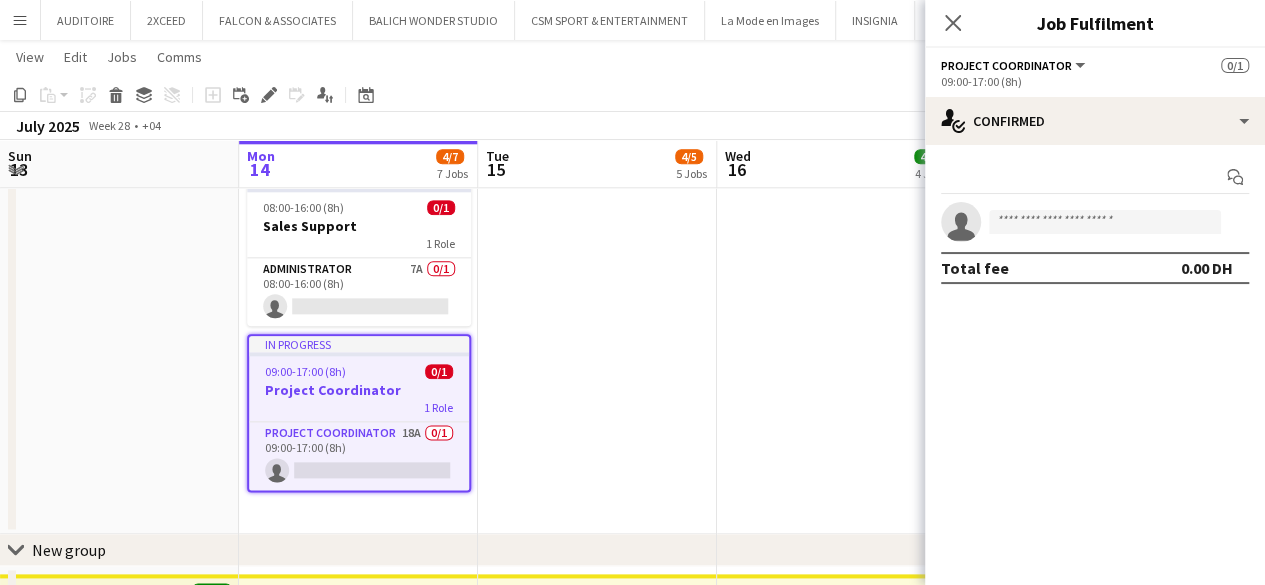scroll, scrollTop: 0, scrollLeft: 0, axis: both 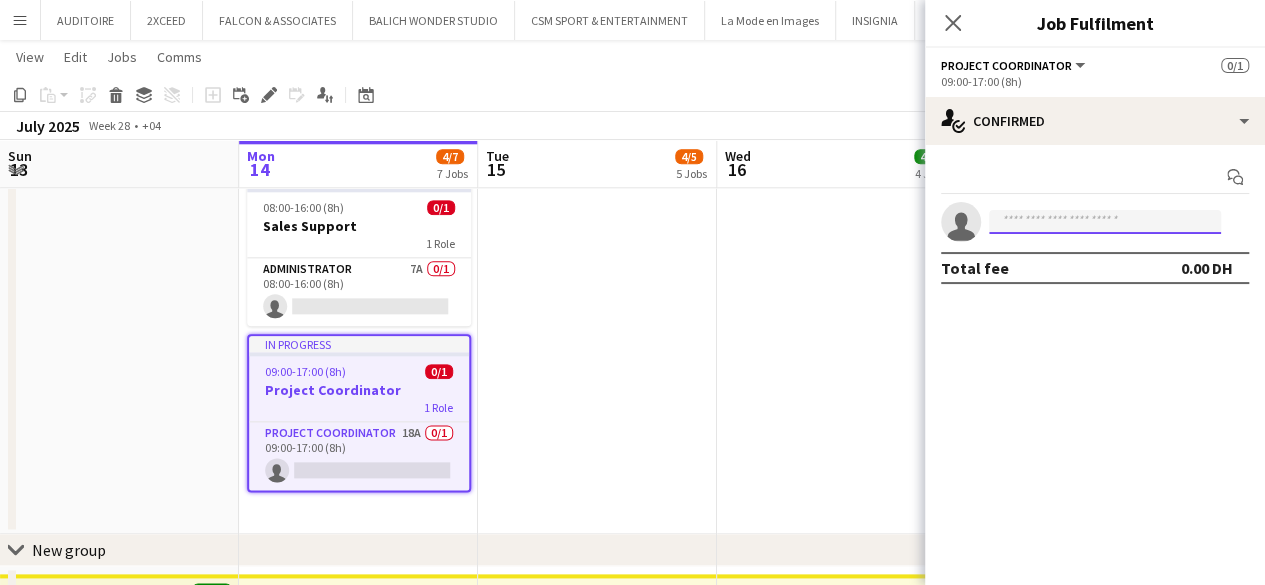 click at bounding box center (1105, 222) 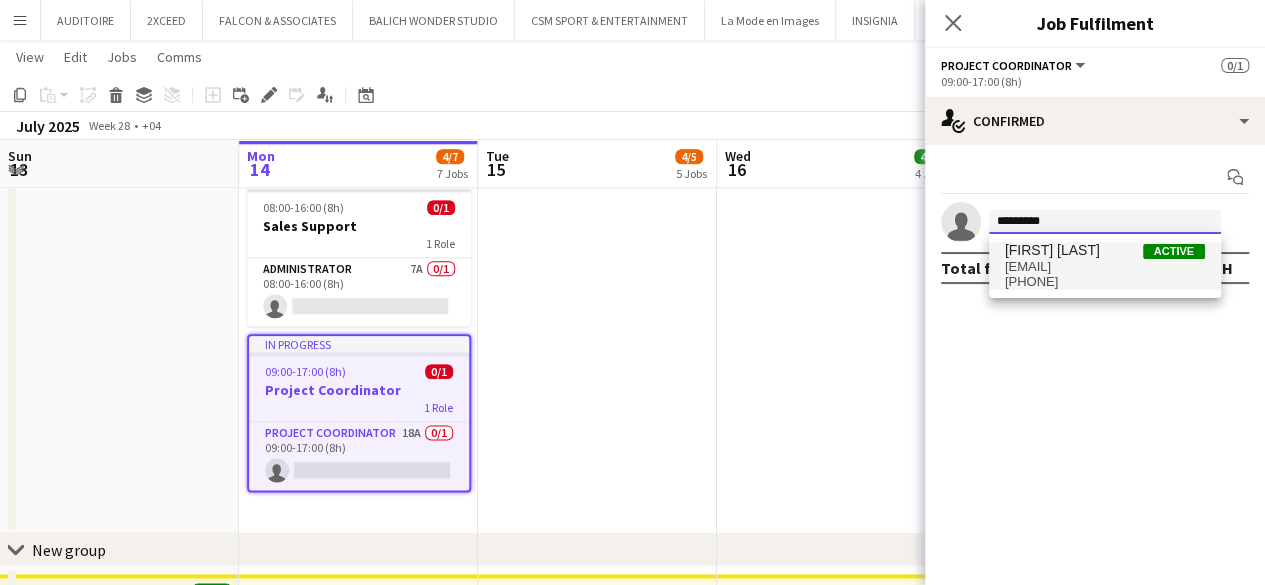 type on "*********" 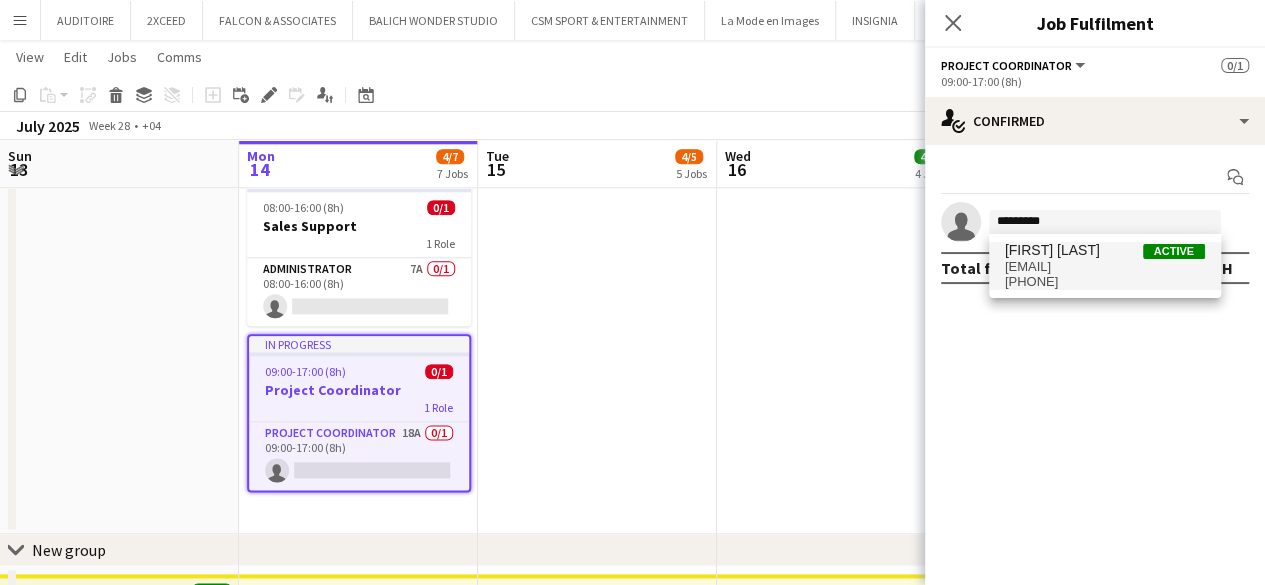 click on "[PHONE]" at bounding box center (1105, 282) 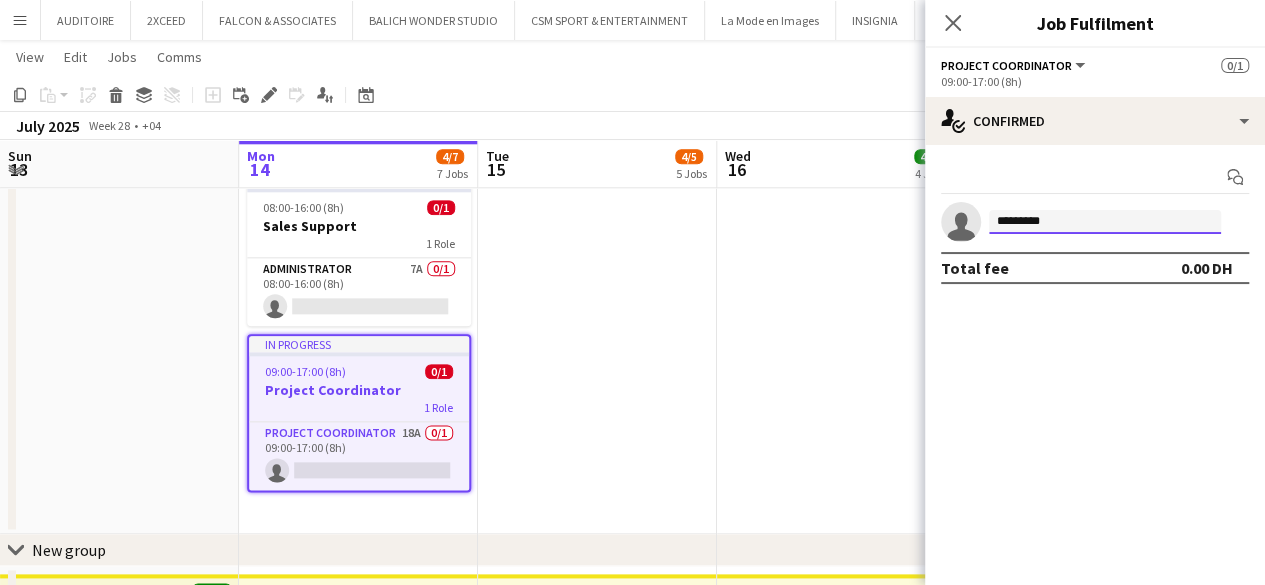 type 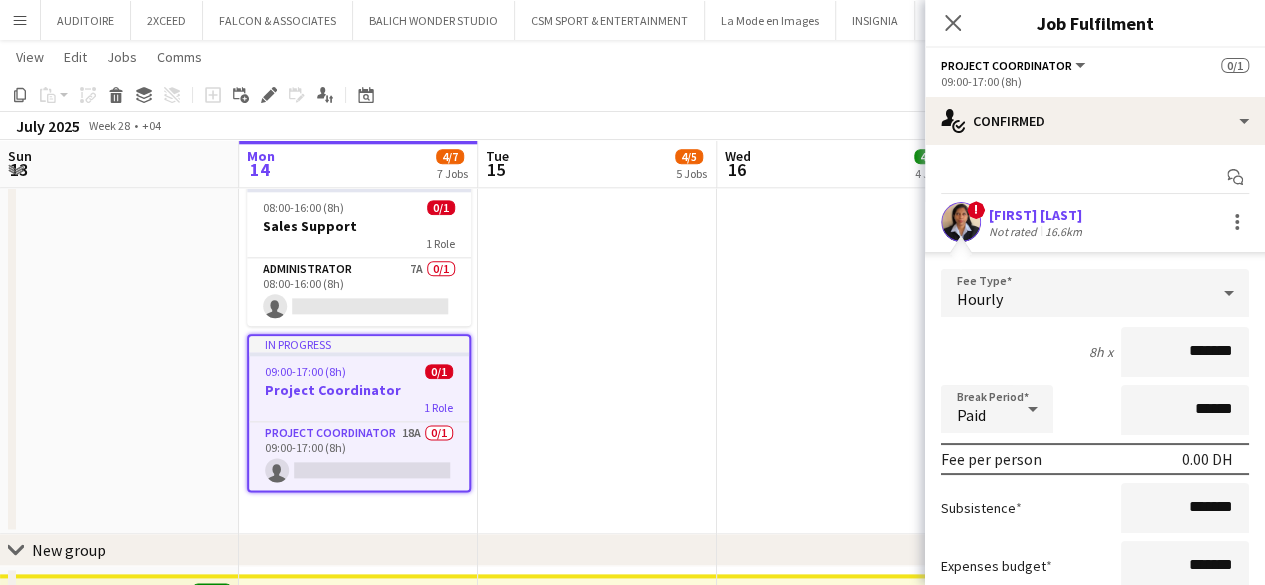 click on "[FIRST] [LAST]" at bounding box center [1037, 215] 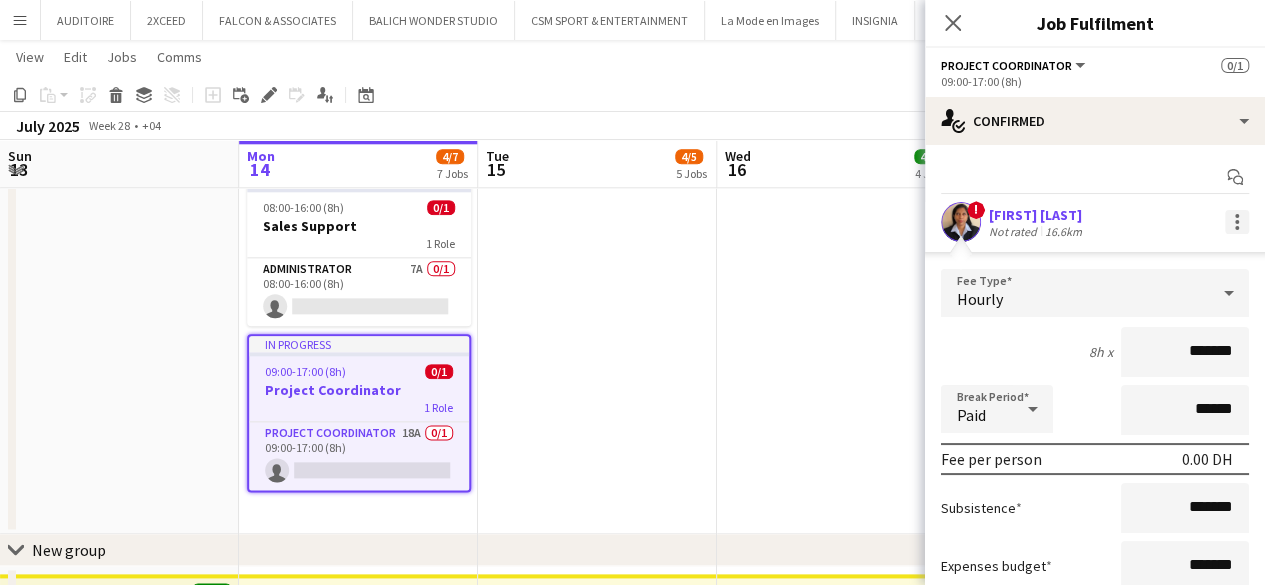 click at bounding box center (1237, 222) 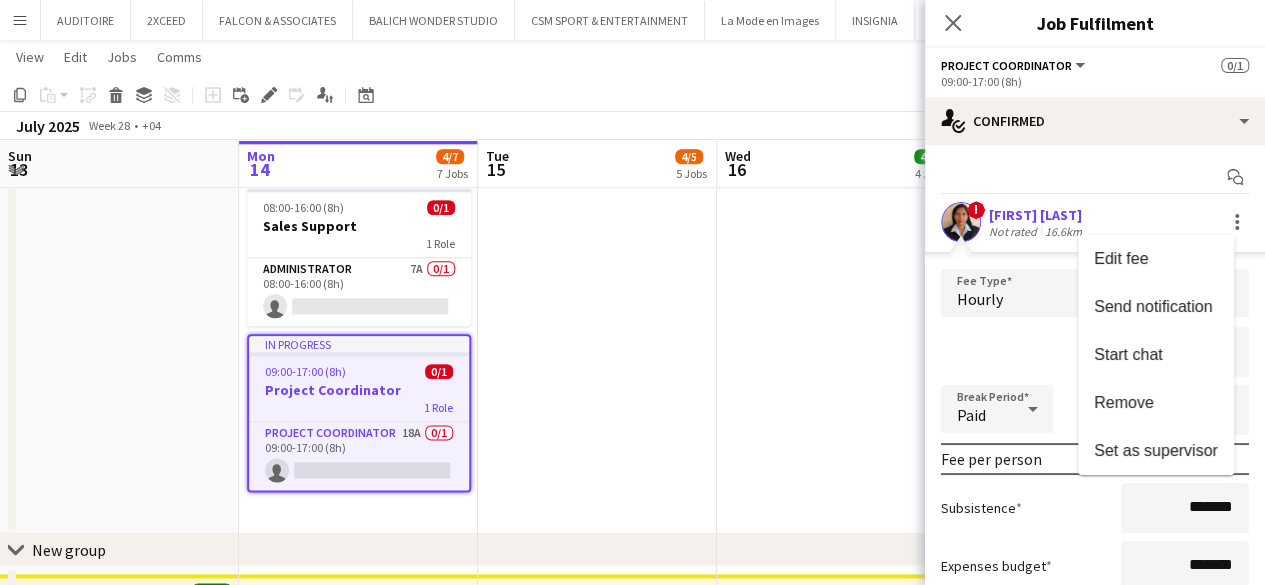 click at bounding box center [632, 292] 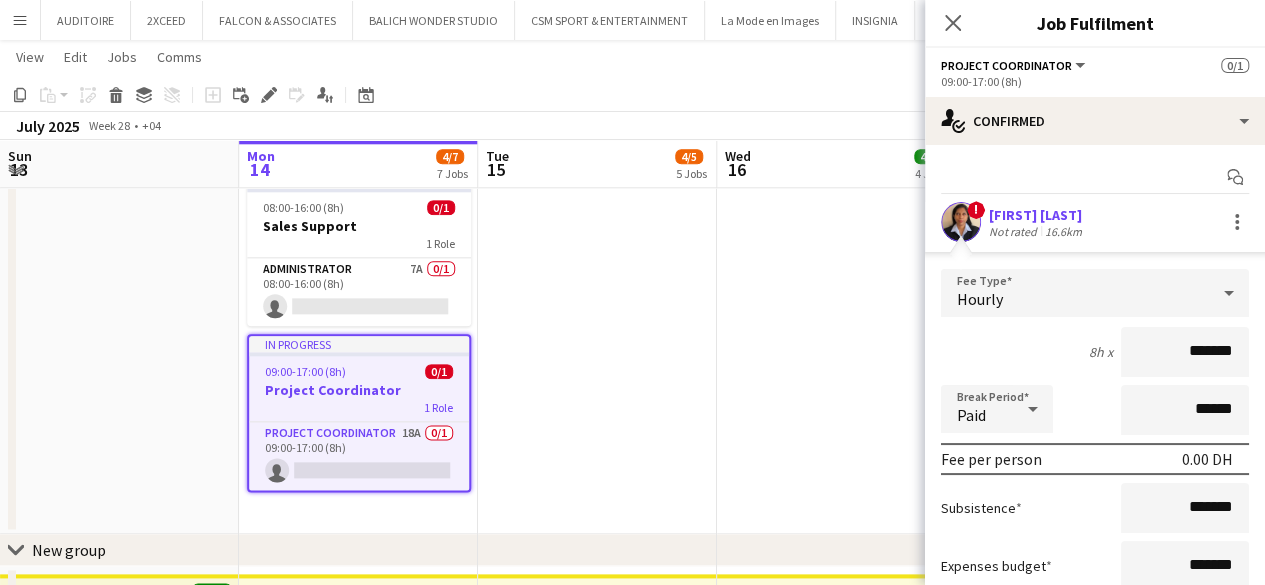 scroll, scrollTop: 168, scrollLeft: 0, axis: vertical 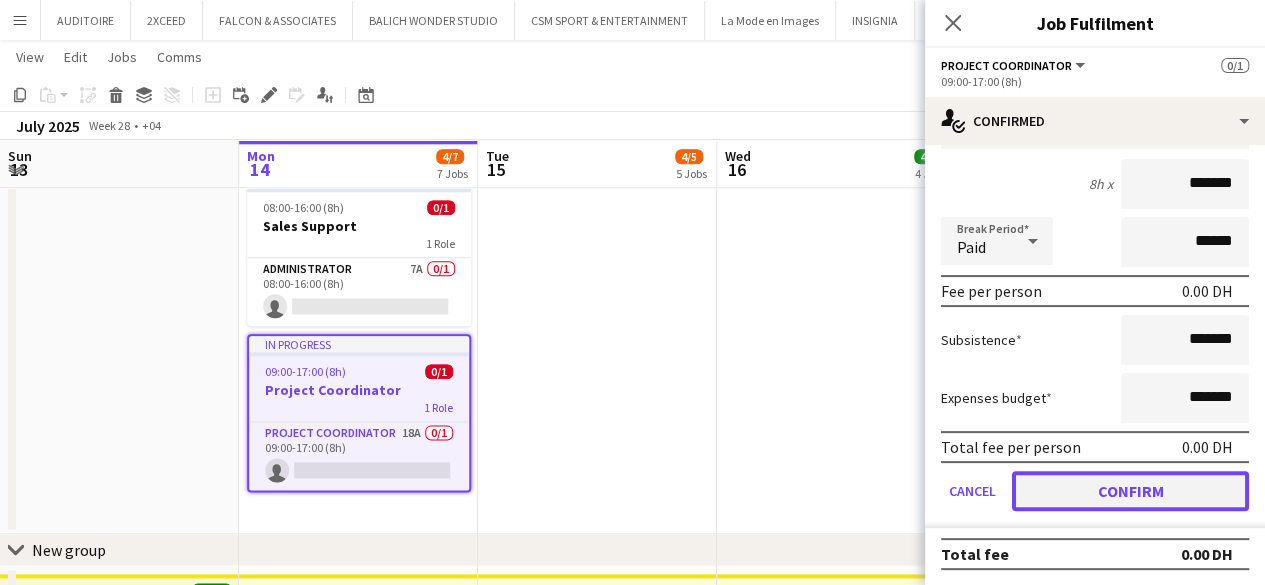 click on "Confirm" at bounding box center [1130, 491] 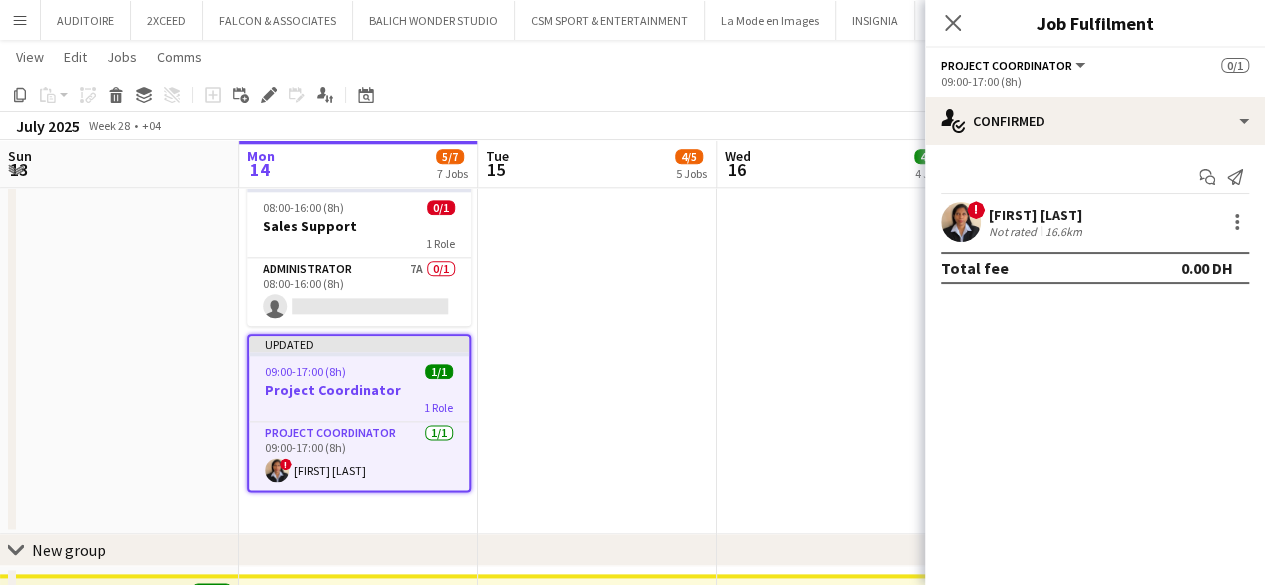 scroll, scrollTop: 0, scrollLeft: 0, axis: both 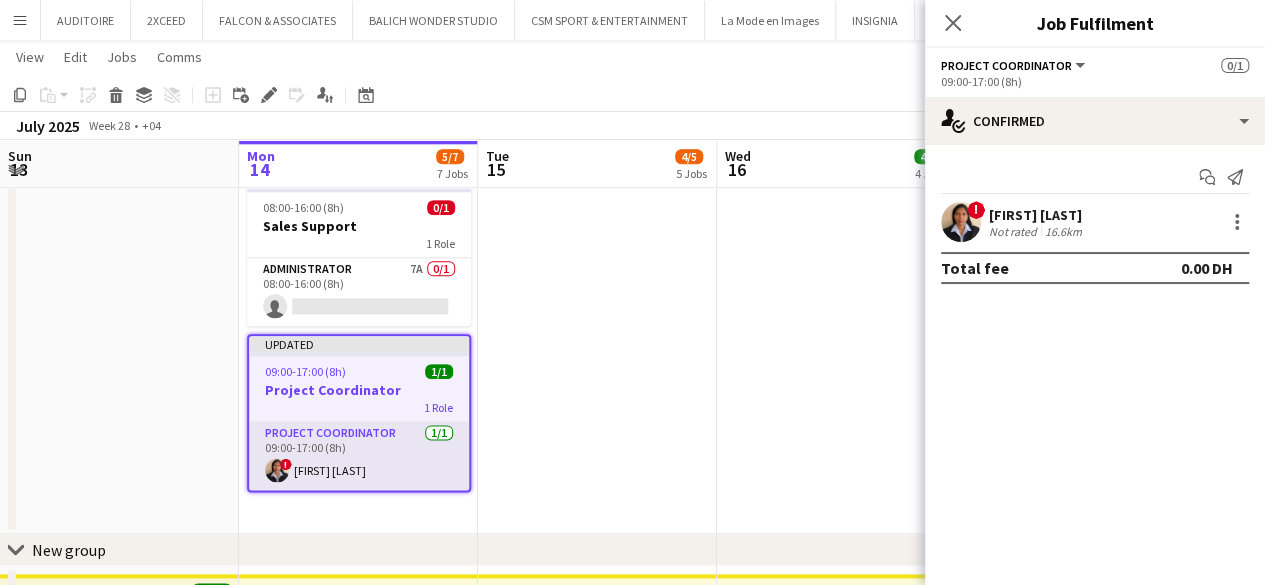 click on "Project Coordinator   1/1   [TIME]-[TIME] ([DURATION])
! [FIRST] [LAST]" at bounding box center [359, 456] 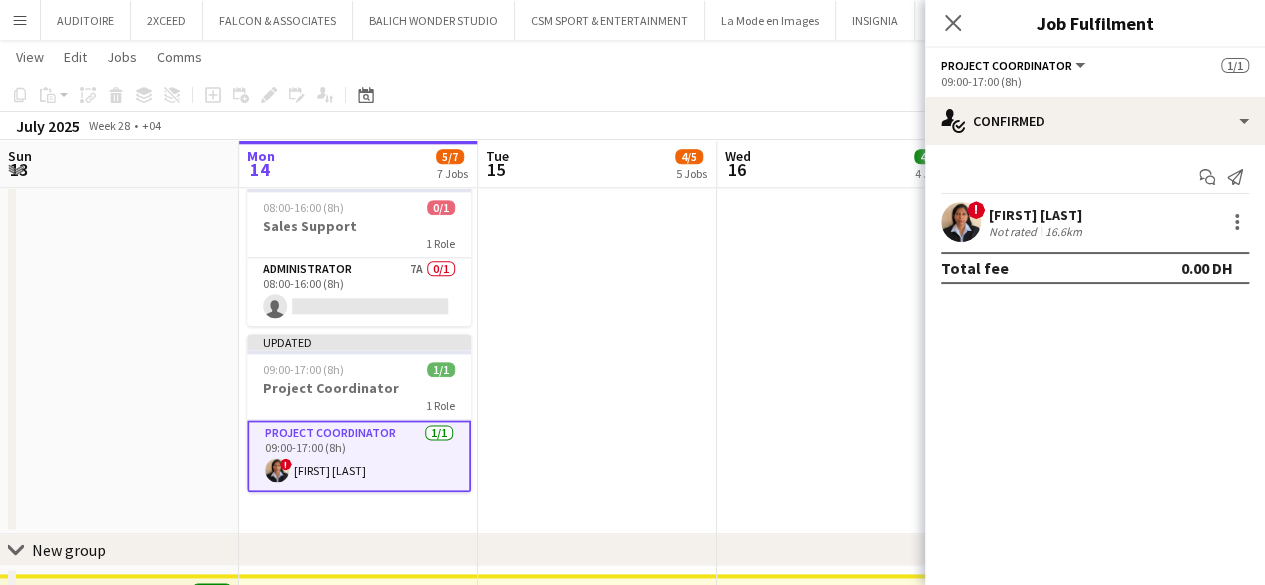 click on "[FIRST] [LAST]" at bounding box center (1037, 215) 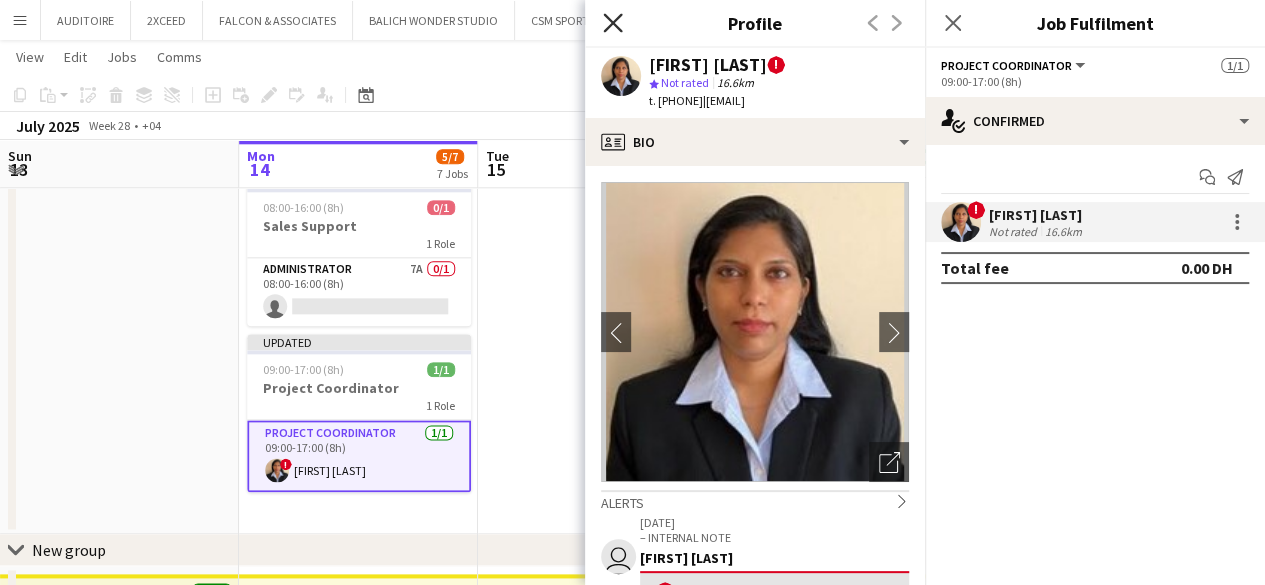 click on "Close pop-in" 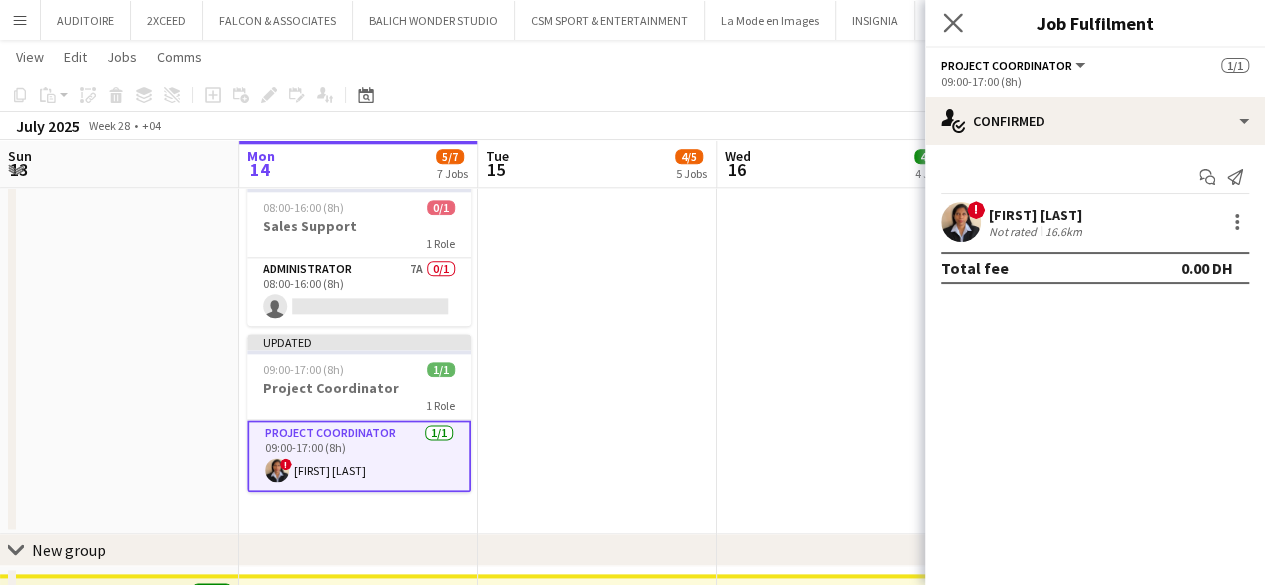 click 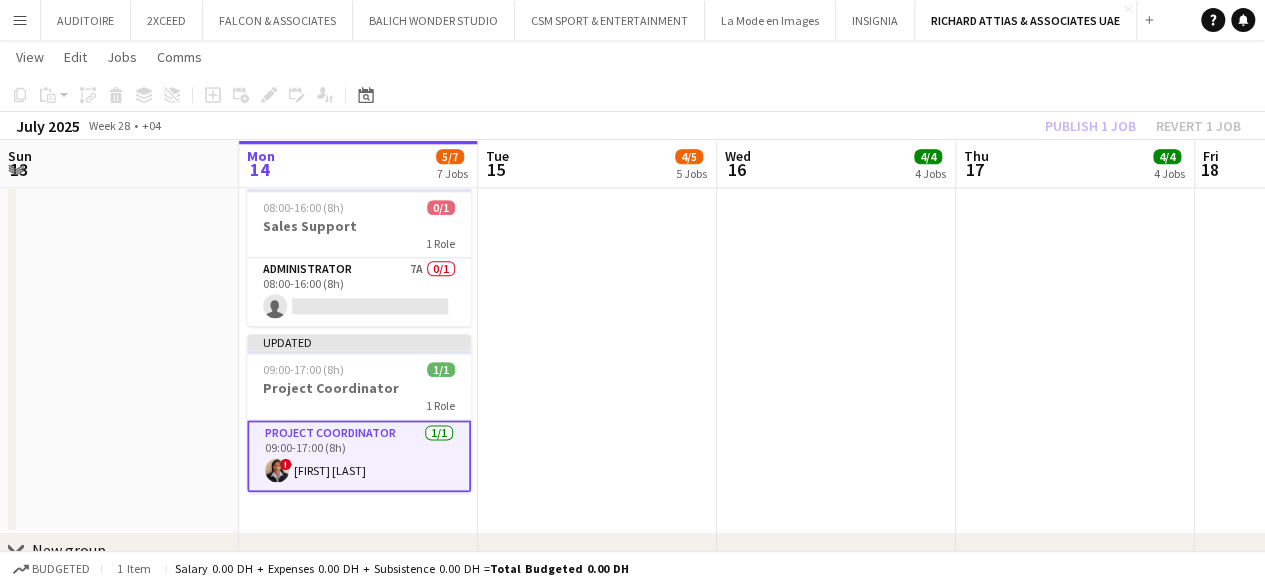 click on "Project Coordinator   1/1   [TIME]-[TIME] ([DURATION])
! [FIRST] [LAST]" at bounding box center (359, 456) 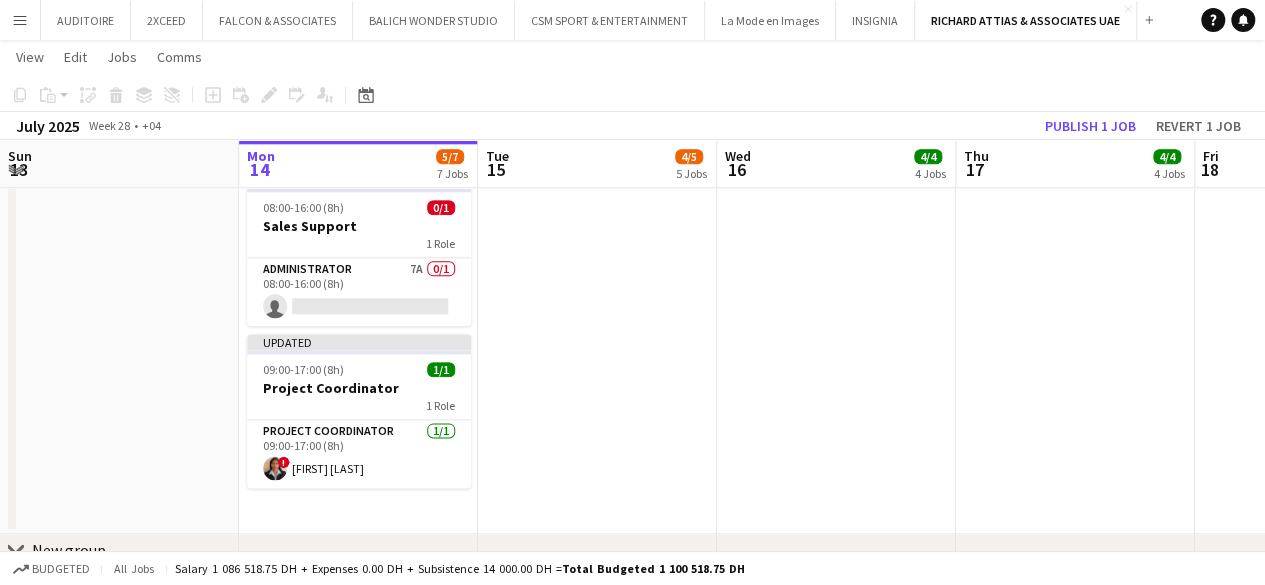 click on "[TIME]-[TIME] ([DURATION])    1/1
pin
RA&A Dubai Head Office   1 Role   Administrator   1/1   [TIME]-[TIME] ([DURATION])
[FIRST] [LAST]     [TIME]-[TIME] ([DURATION])    1/1
pin
RA&A Dubai Head Office   1 Role   Administrator   1/1   [TIME]-[TIME] ([DURATION])
[FIRST] [LAST]     [TIME]-[TIME] ([DURATION])    0/1   2D Designer   1 Role   2D Designer   3A   0/1   [TIME]-[TIME] ([DURATION])
single-neutral-actions
[TIME]-[TIME] ([DURATION])    1/1   Exhibition Director   1 Role   Exhibitions Director    1/1   [TIME]-[TIME] ([DURATION])
[FIRST] [LAST]" at bounding box center (597, -171) 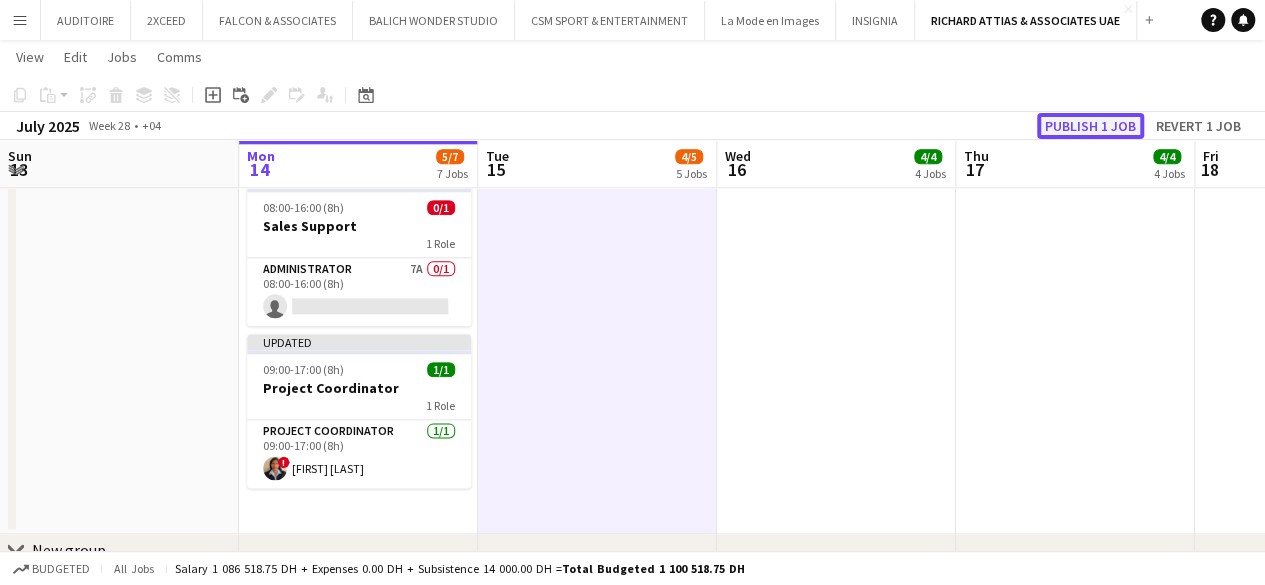 click on "Publish 1 job" 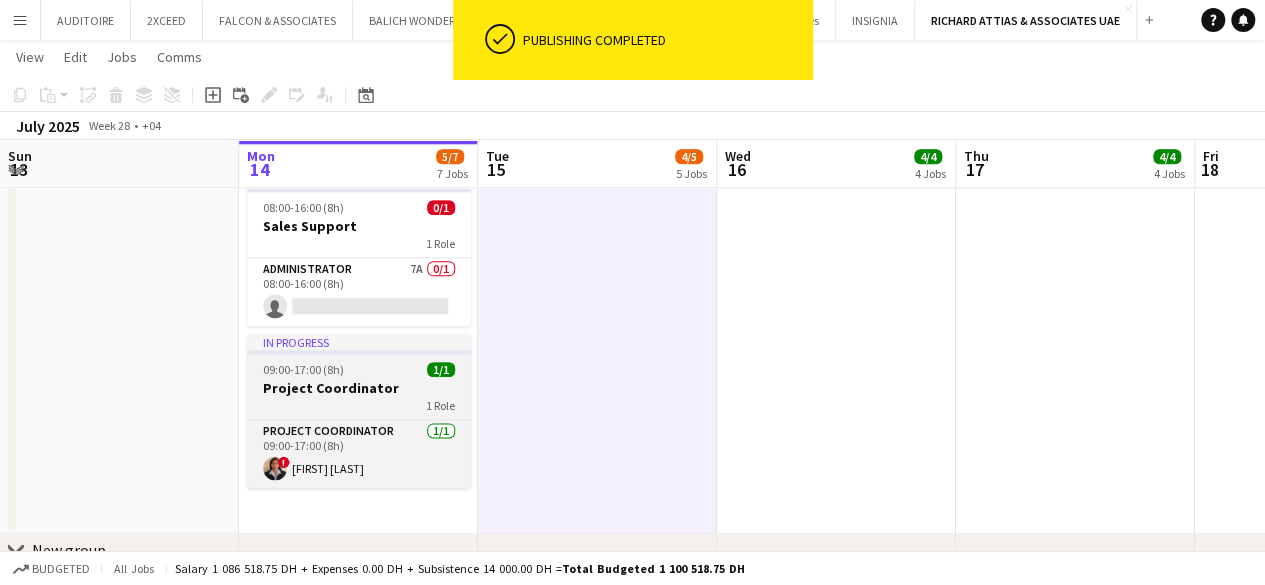 click on "1 Role" at bounding box center [359, 405] 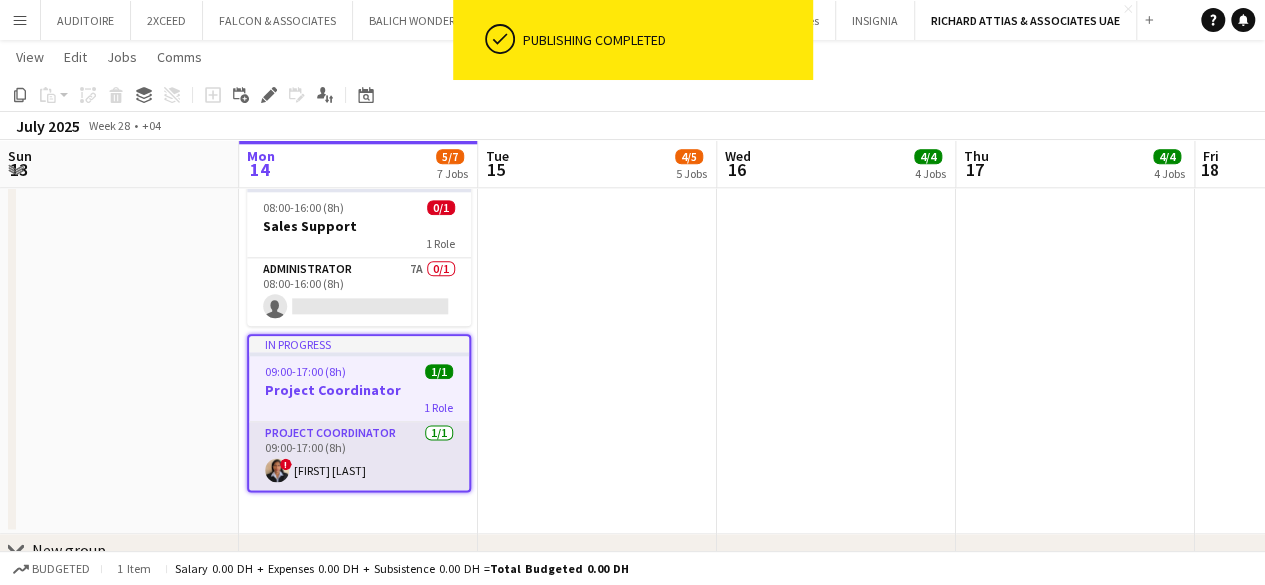 click on "Project Coordinator   1/1   [TIME]-[TIME] ([DURATION])
! [FIRST] [LAST]" at bounding box center [359, 456] 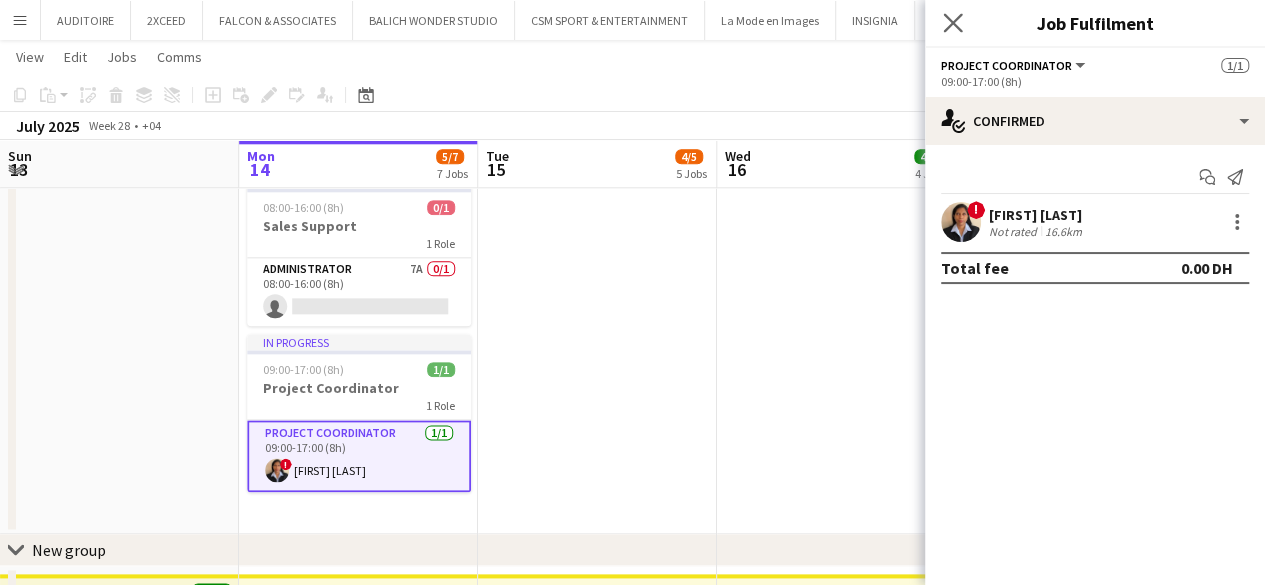 click 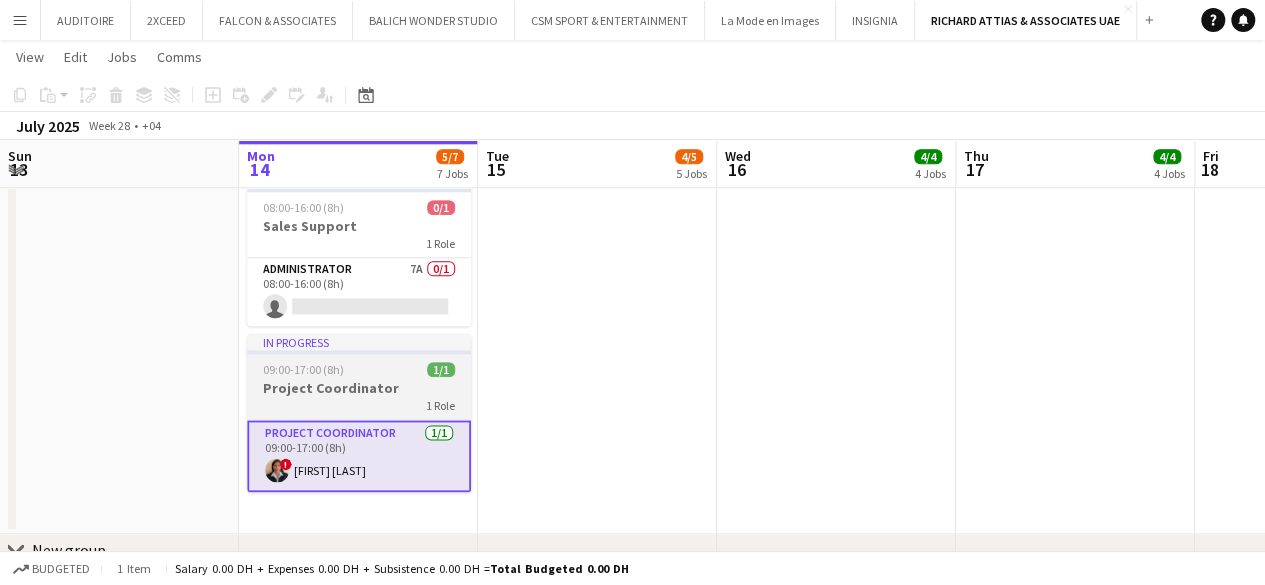 click on "1 Role" at bounding box center (359, 405) 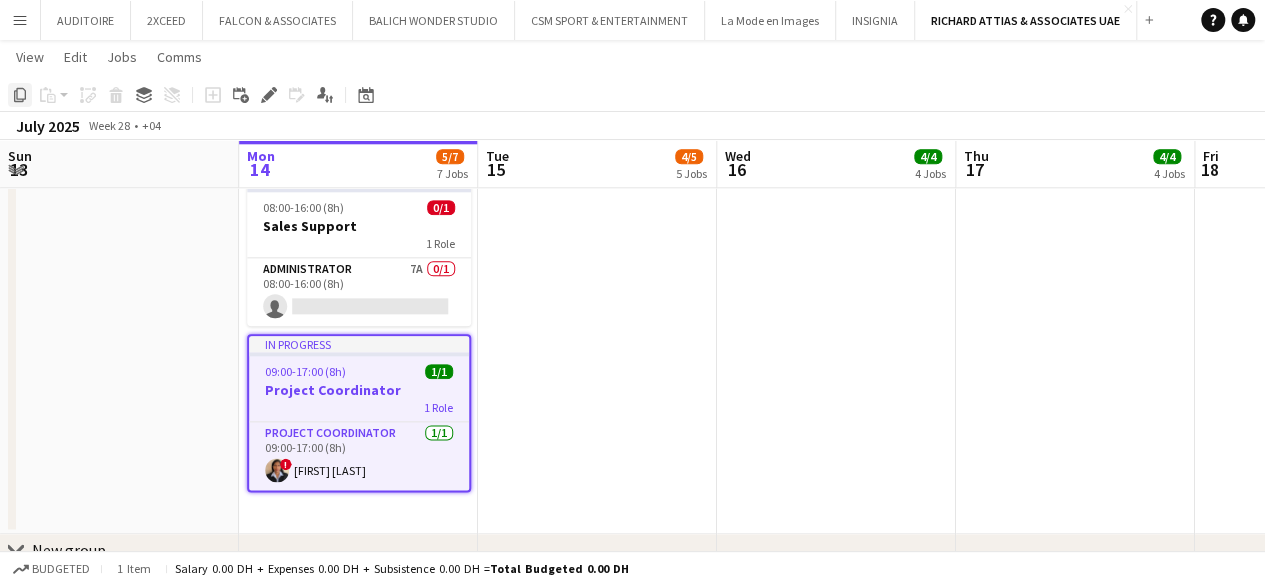 click on "Copy" 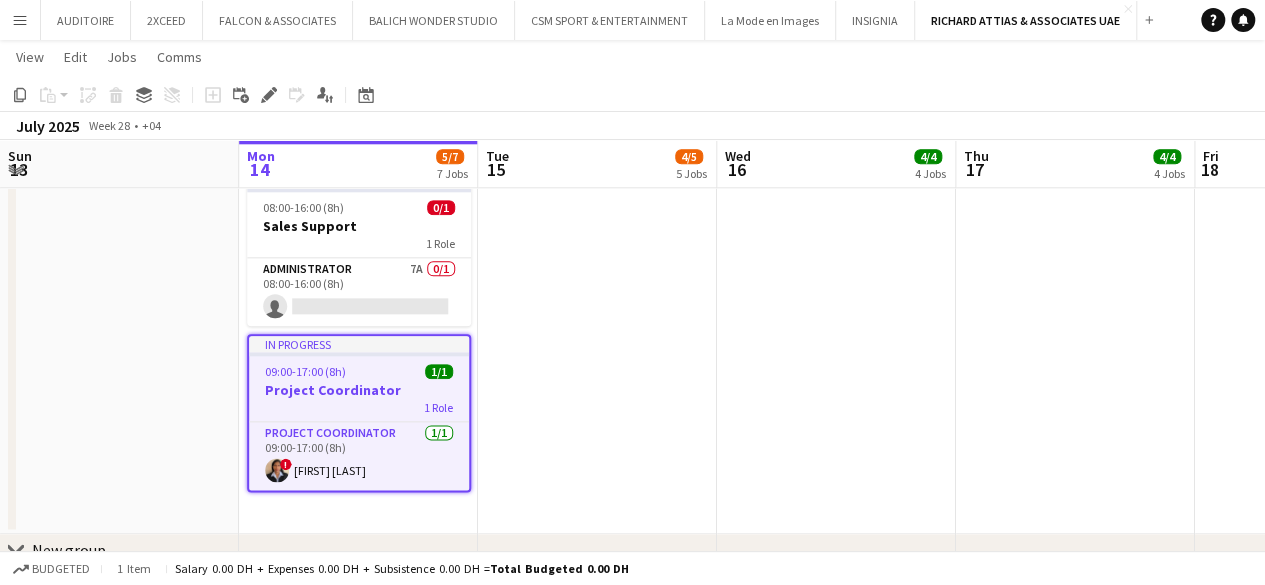 click on "[TIME]-[TIME] ([DURATION])    1/1
pin
RA&A Dubai Head Office   1 Role   Administrator   1/1   [TIME]-[TIME] ([DURATION])
[FIRST] [LAST]     [TIME]-[TIME] ([DURATION])    1/1
pin
RA&A Dubai Head Office   1 Role   Administrator   1/1   [TIME]-[TIME] ([DURATION])
[FIRST] [LAST]     [TIME]-[TIME] ([DURATION])    0/1   2D Designer   1 Role   2D Designer   3A   0/1   [TIME]-[TIME] ([DURATION])
single-neutral-actions
[TIME]-[TIME] ([DURATION])    1/1   Exhibition Director   1 Role   Exhibitions Director    1/1   [TIME]-[TIME] ([DURATION])
[FIRST] [LAST]" at bounding box center (597, -171) 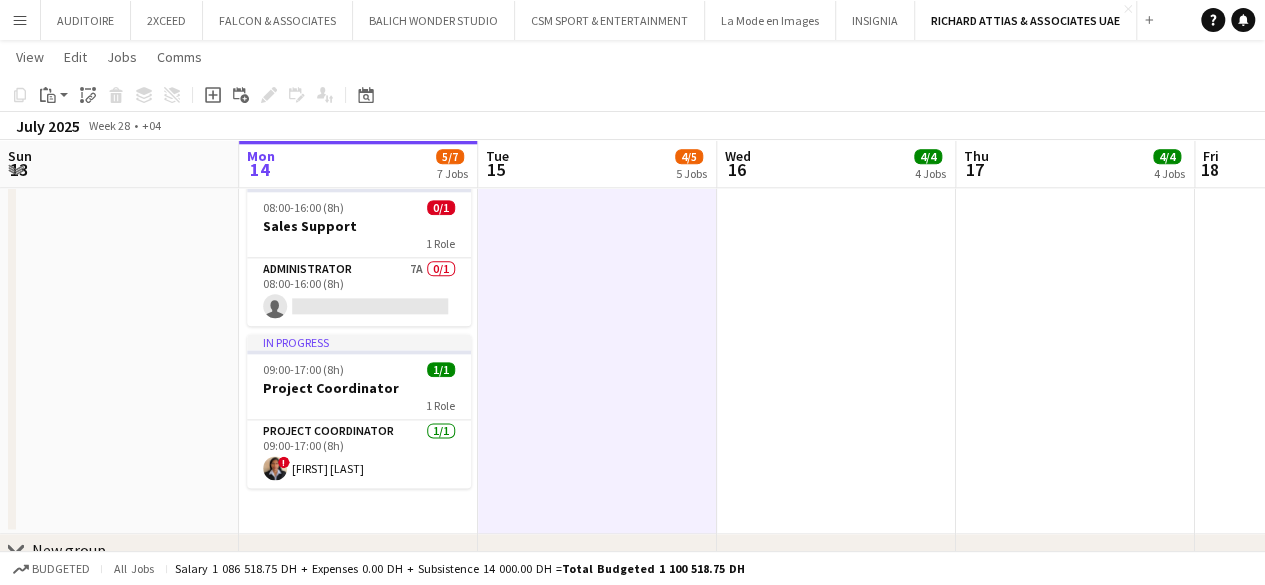 click on "[TIME]-[TIME] ([DURATION])    1/1
pin
RA&A Dubai Head Office   1 Role   Administrator   1/1   [TIME]-[TIME] ([DURATION])
[FIRST] [LAST]     [TIME]-[TIME] ([DURATION])    1/1   Exhibition Director   1 Role   Exhibitions Director    1/1   [TIME]-[TIME] ([DURATION])
[FIRST] [LAST]" at bounding box center (836, -171) 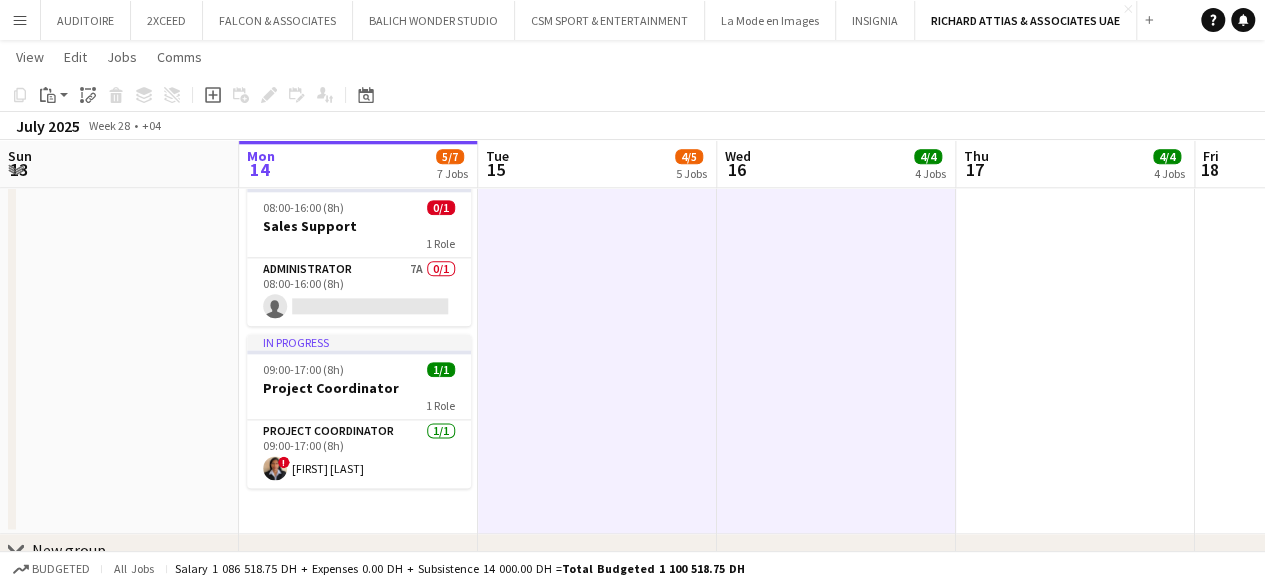 click on "[TIME]-[TIME] ([DURATION])    1/1
pin
RA&A Dubai Head Office   1 Role   Administrator   1/1   [TIME]-[TIME] ([DURATION])
[FIRST] [LAST]     [TIME]-[TIME] ([DURATION])    1/1   Exhibition Director   1 Role   Exhibitions Director    1/1   [TIME]-[TIME] ([DURATION])
[FIRST] [LAST]" at bounding box center (1075, -171) 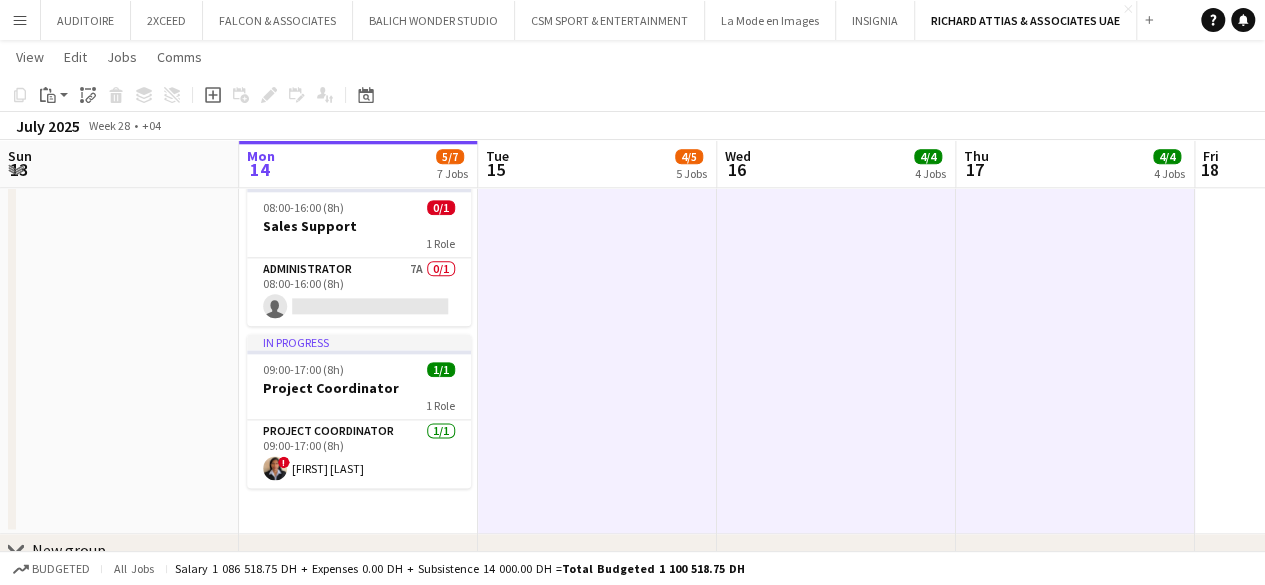 click on "[TIME]-[TIME] ([DURATION])    1/1
pin
RA&A Dubai Head Office   1 Role   Administrator   1/1   [TIME]-[TIME] ([DURATION])
[FIRST] [LAST]     [TIME]-[TIME] ([DURATION])    1/1   Exhibition Director   1 Role   Exhibitions Director    1/1   [TIME]-[TIME] ([DURATION])
[FIRST] [LAST]" at bounding box center (1314, -171) 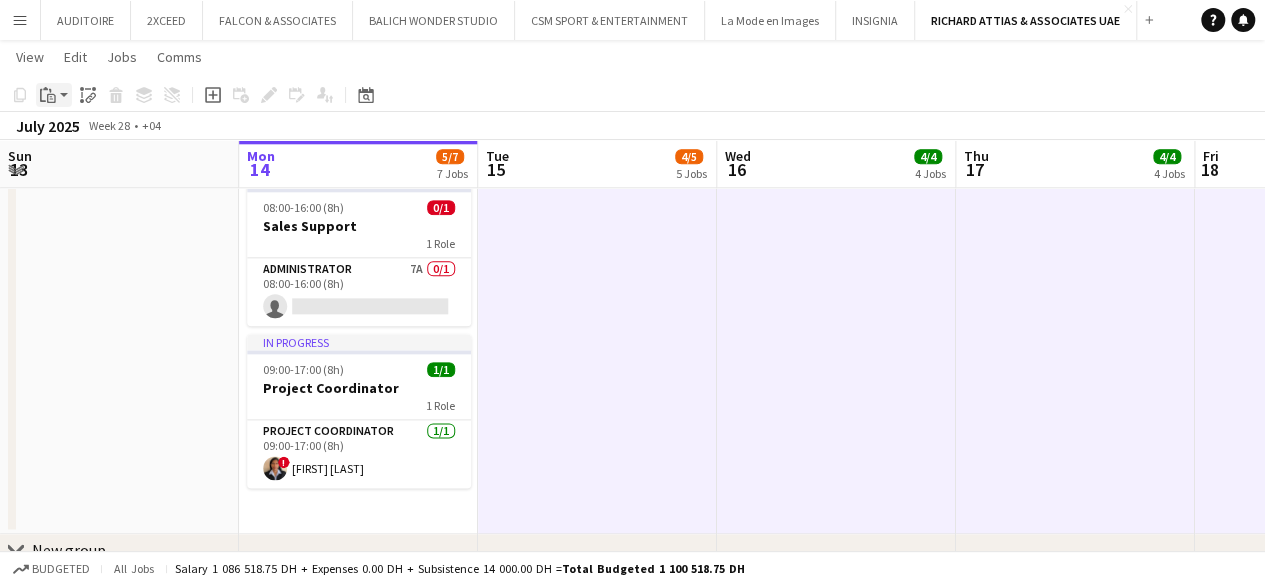 click on "Paste" at bounding box center (48, 95) 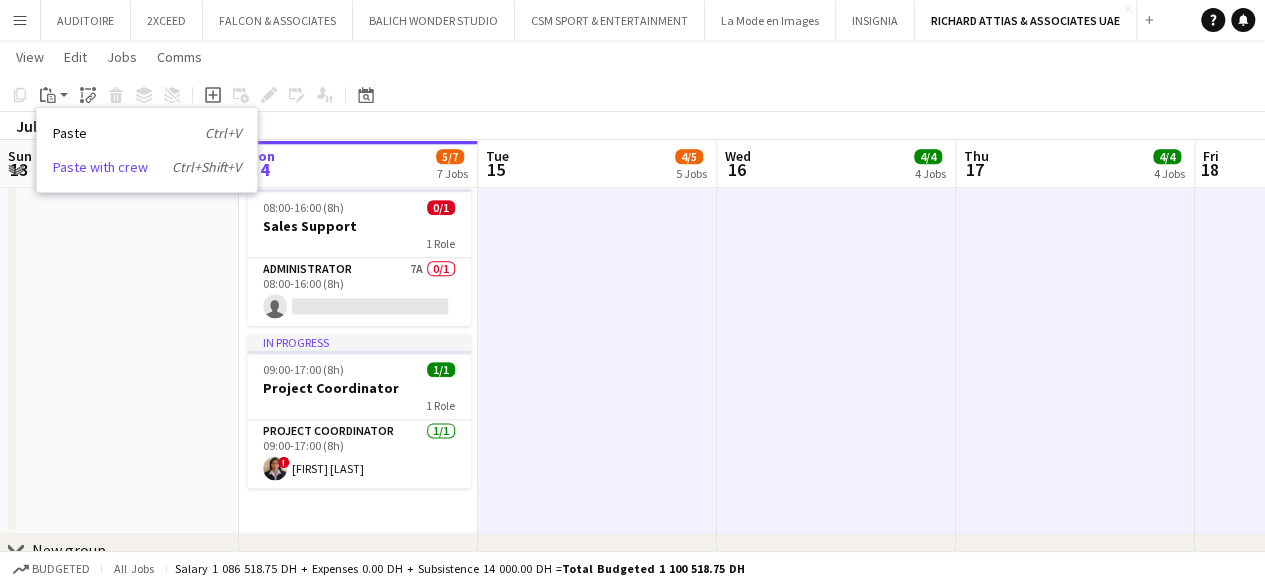 click on "Paste with crew  Ctrl+Shift+V" at bounding box center (147, 167) 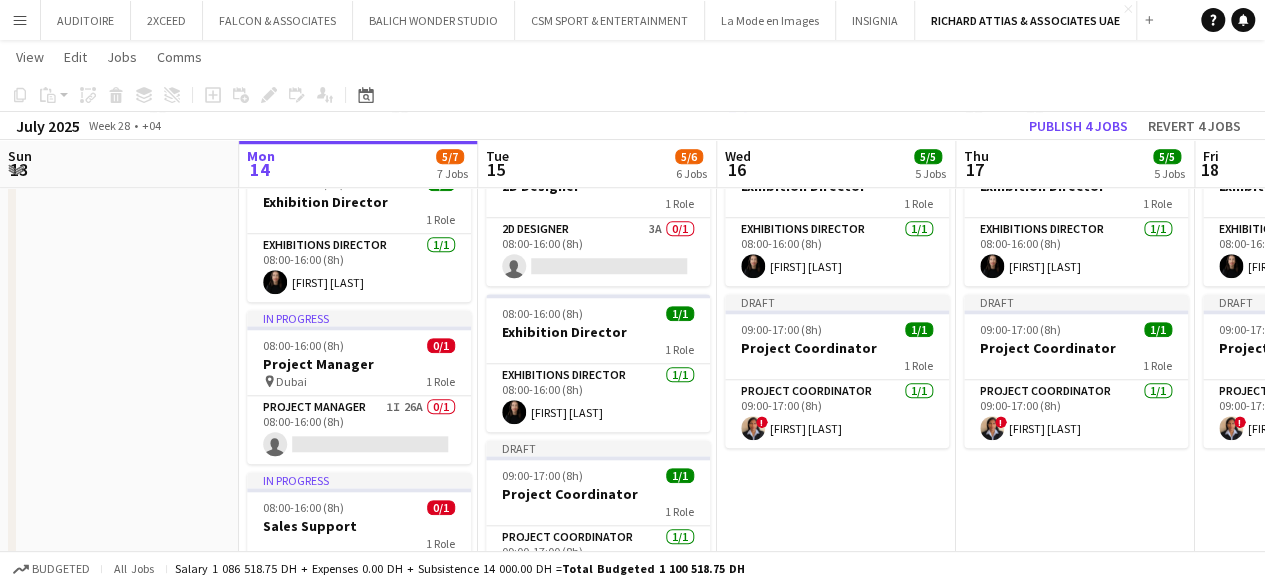 scroll, scrollTop: 700, scrollLeft: 0, axis: vertical 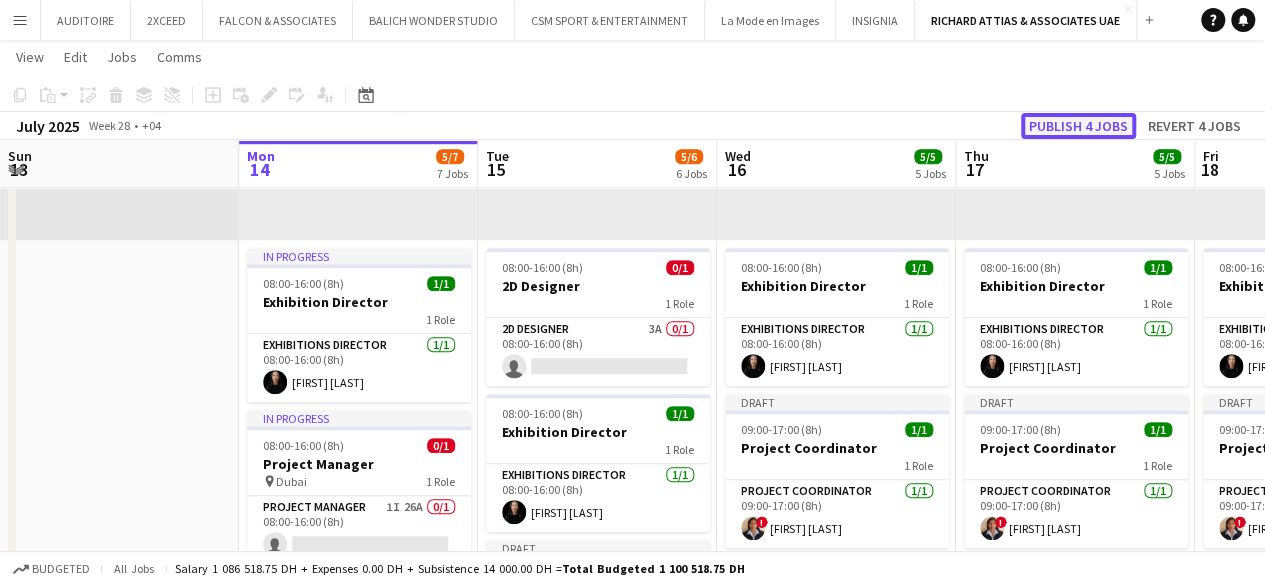 click on "Publish 4 jobs" 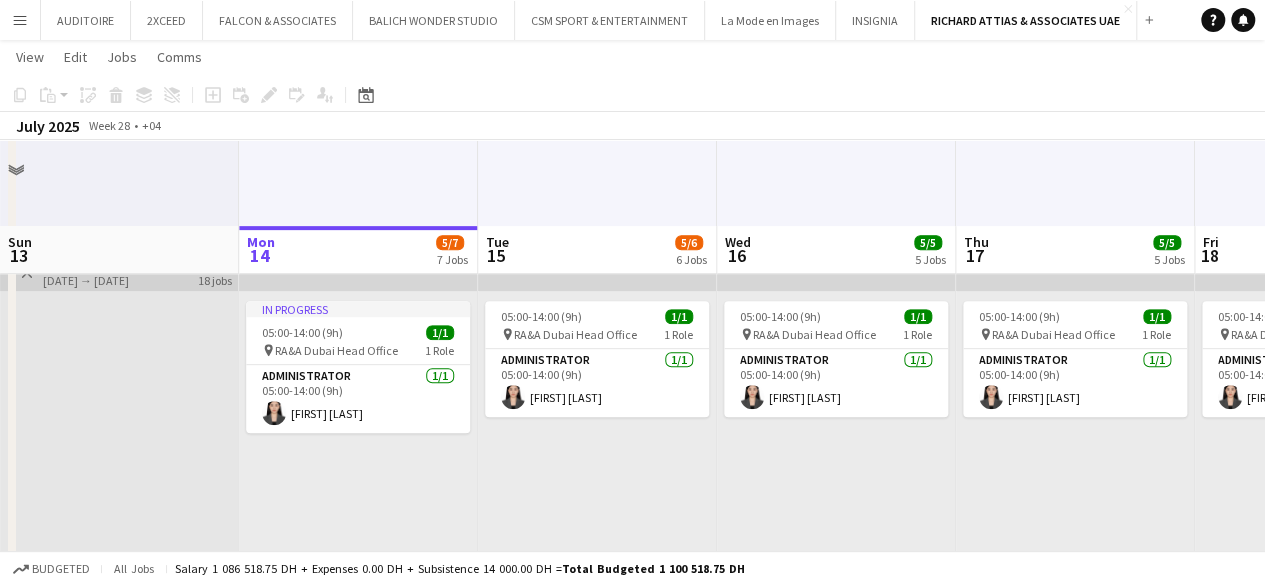 scroll, scrollTop: 300, scrollLeft: 0, axis: vertical 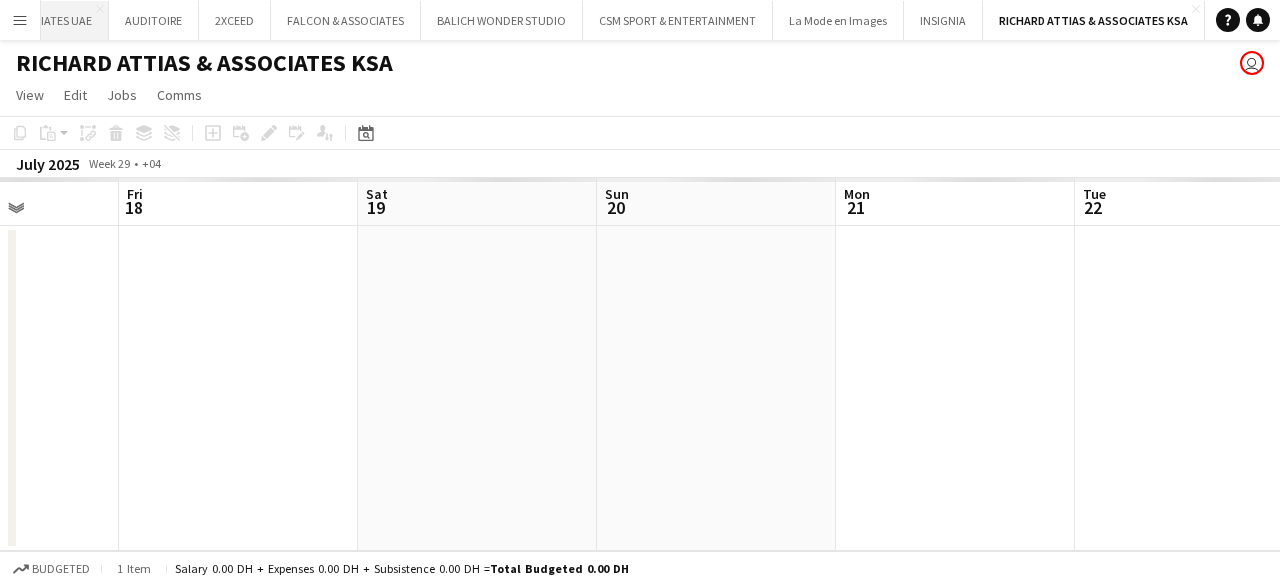 click on "RICHARD ATTIAS & ASSOCIATES UAE
Close" at bounding box center [2, 20] 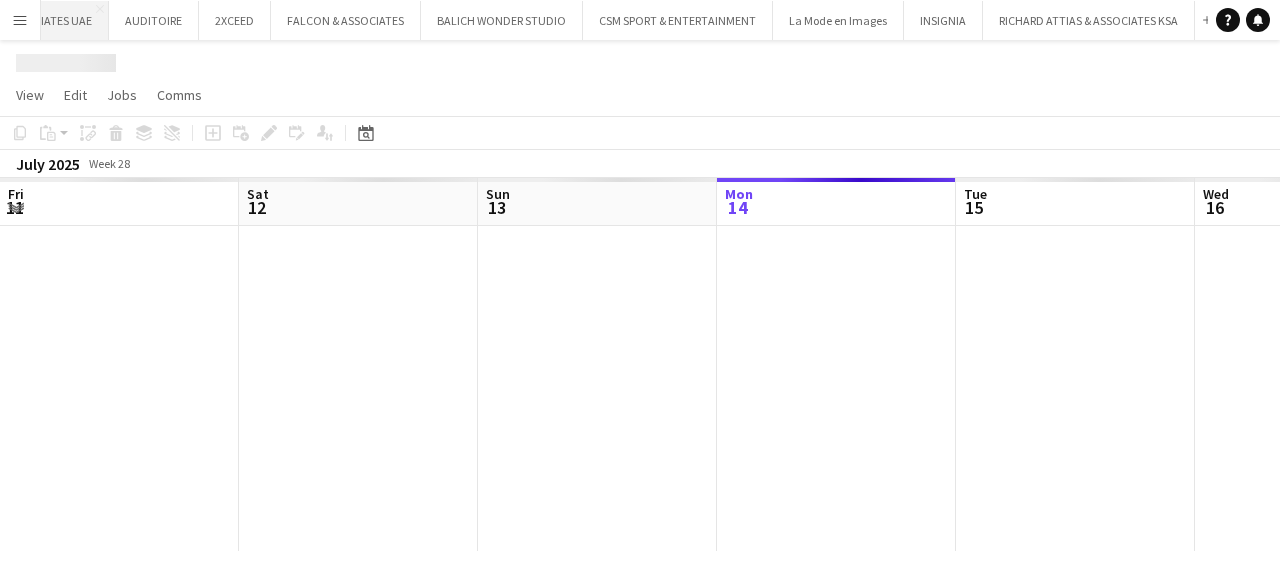 scroll, scrollTop: 0, scrollLeft: 141, axis: horizontal 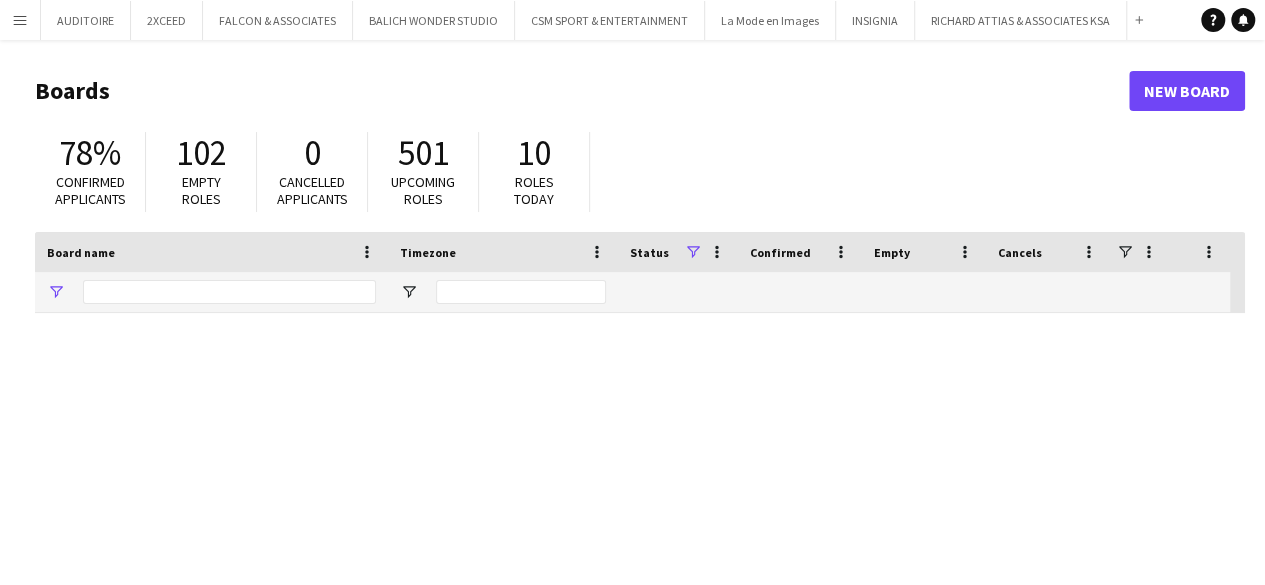 type on "****" 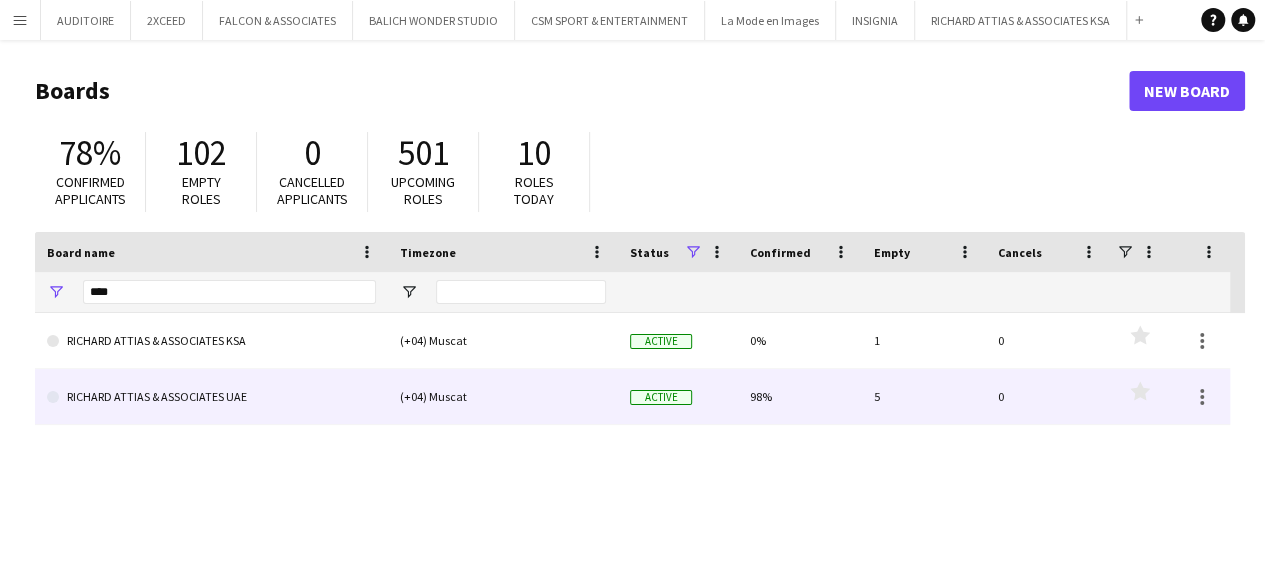 click on "RICHARD ATTIAS & ASSOCIATES UAE" 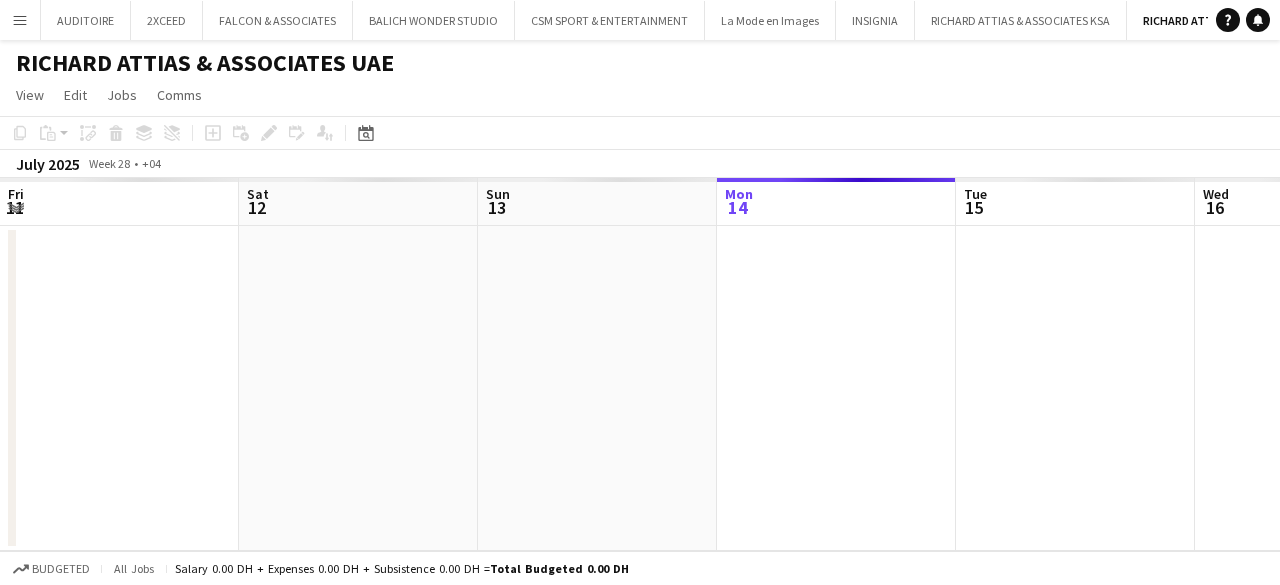 scroll, scrollTop: 0, scrollLeft: 478, axis: horizontal 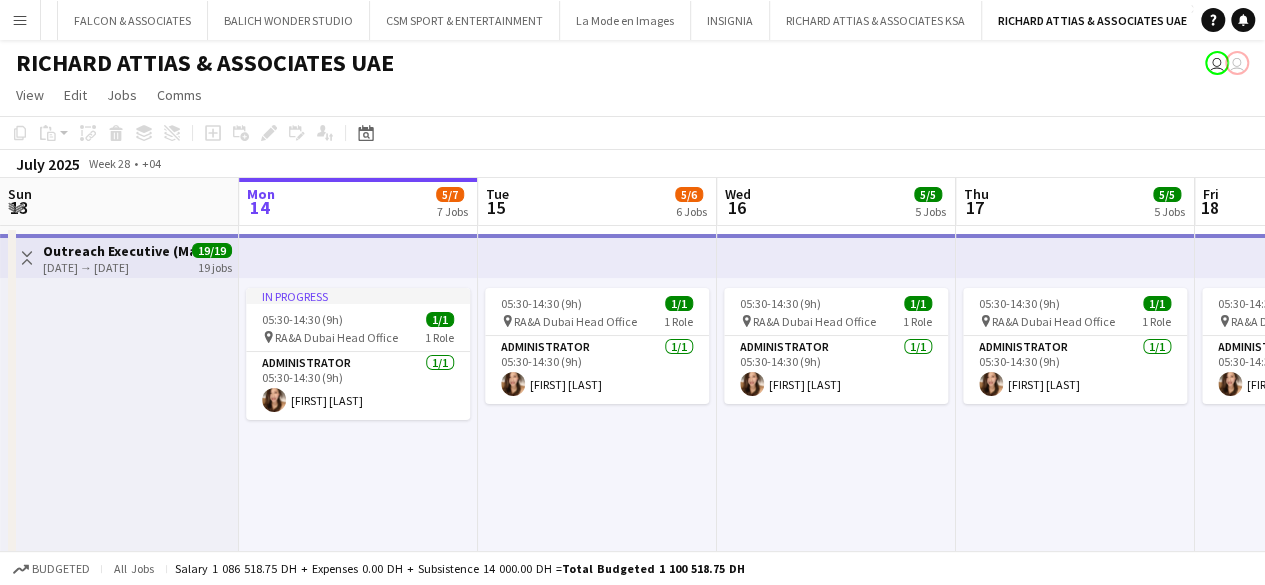 click on "Fri   11   4/4   4 Jobs   Sat   12   Sun   13   Mon   14   5/7   7 Jobs   Tue   15   5/6   6 Jobs   Wed   16   5/5   5 Jobs   Thu   17   5/5   5 Jobs   Fri   18   5/5   5 Jobs   Sat   19   Sun   20   Mon   21   4/5   5 Jobs      05:30-14:30 (9h)    1/1
pin
RA&A Dubai Head Office   1 Role   Administrator   1/1   05:30-14:30 (9h)
Astrid Liu     05:00-14:00 (9h)    1/1
pin
RA&A Dubai Head Office   1 Role   Administrator   1/1   05:00-14:00 (9h)
Thi Van Chi Phung     08:00-16:00 (8h)    1/1   Exhibition Director   1 Role   Exhibitions Director    1/1   08:00-16:00 (8h)
Mariam Rohrle
Toggle View
Outreach Executive (Mandarin Speaker)  04-07-2025 → 30-07-2025   19/19   19 jobs
Toggle View
Outreach Executive (Japanese Speaker)  04-07-2025 → 29-07-2025   18/18   18 jobs   In progress   05:30-14:30 (9h)    1/1
pin
RA&A Dubai Head Office   1 Role   Administrator   1/1" at bounding box center (632, 1262) 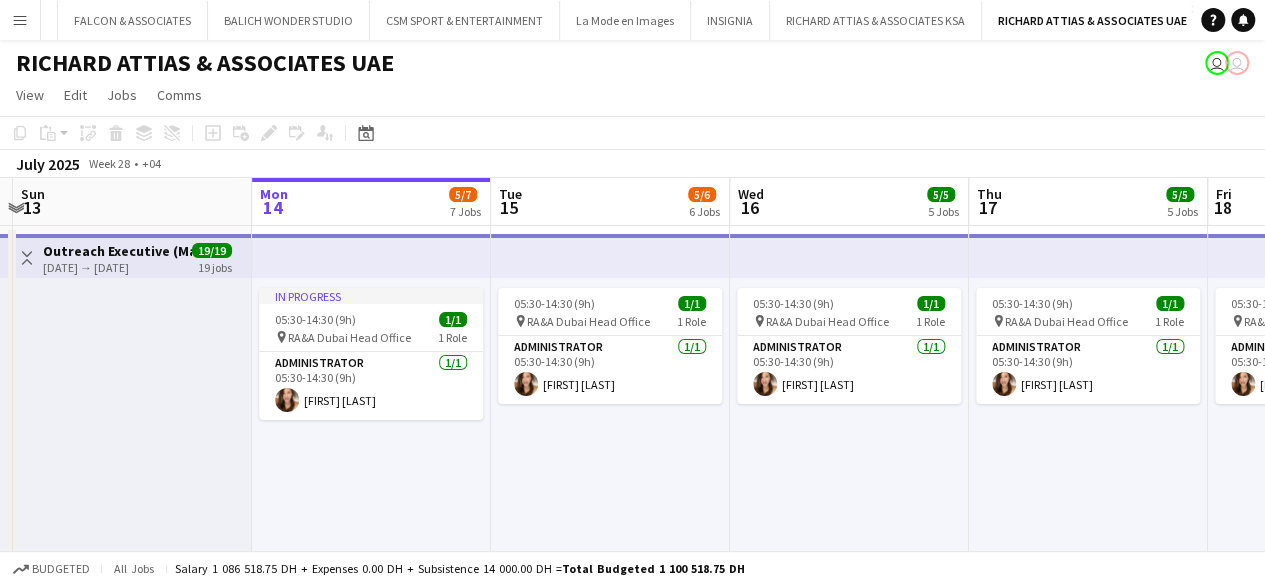click on "Fri   11   4/4   4 Jobs   Sat   12   Sun   13   Mon   14   5/7   7 Jobs   Tue   15   5/6   6 Jobs   Wed   16   5/5   5 Jobs   Thu   17   5/5   5 Jobs   Fri   18   5/5   5 Jobs   Sat   19   Sun   20   Mon   21   4/5   5 Jobs      05:30-14:30 (9h)    1/1
pin
RA&A Dubai Head Office   1 Role   Administrator   1/1   05:30-14:30 (9h)
Astrid Liu     05:00-14:00 (9h)    1/1
pin
RA&A Dubai Head Office   1 Role   Administrator   1/1   05:00-14:00 (9h)
Thi Van Chi Phung     08:00-16:00 (8h)    1/1   Exhibition Director   1 Role   Exhibitions Director    1/1   08:00-16:00 (8h)
Mariam Rohrle
Toggle View
Outreach Executive (Mandarin Speaker)  04-07-2025 → 30-07-2025   19/19   19 jobs
Toggle View
Outreach Executive (Japanese Speaker)  04-07-2025 → 29-07-2025   18/18   18 jobs   In progress   05:30-14:30 (9h)    1/1
pin
RA&A Dubai Head Office   1 Role   Administrator   1/1" at bounding box center (632, 1262) 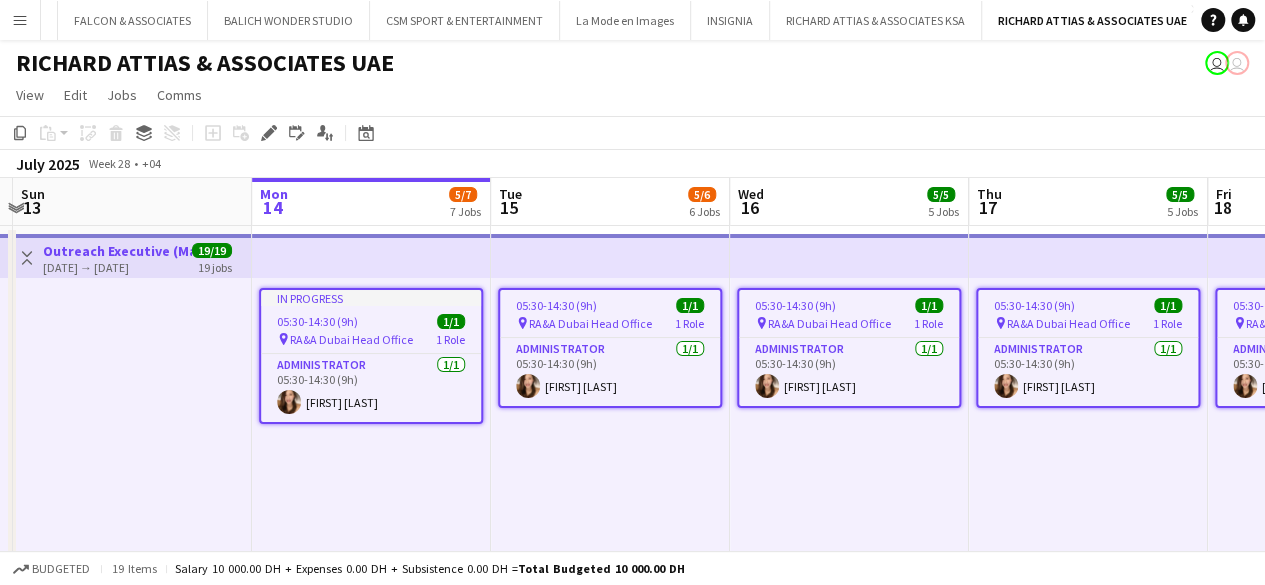 drag, startPoint x: 174, startPoint y: 390, endPoint x: 144, endPoint y: 371, distance: 35.510563 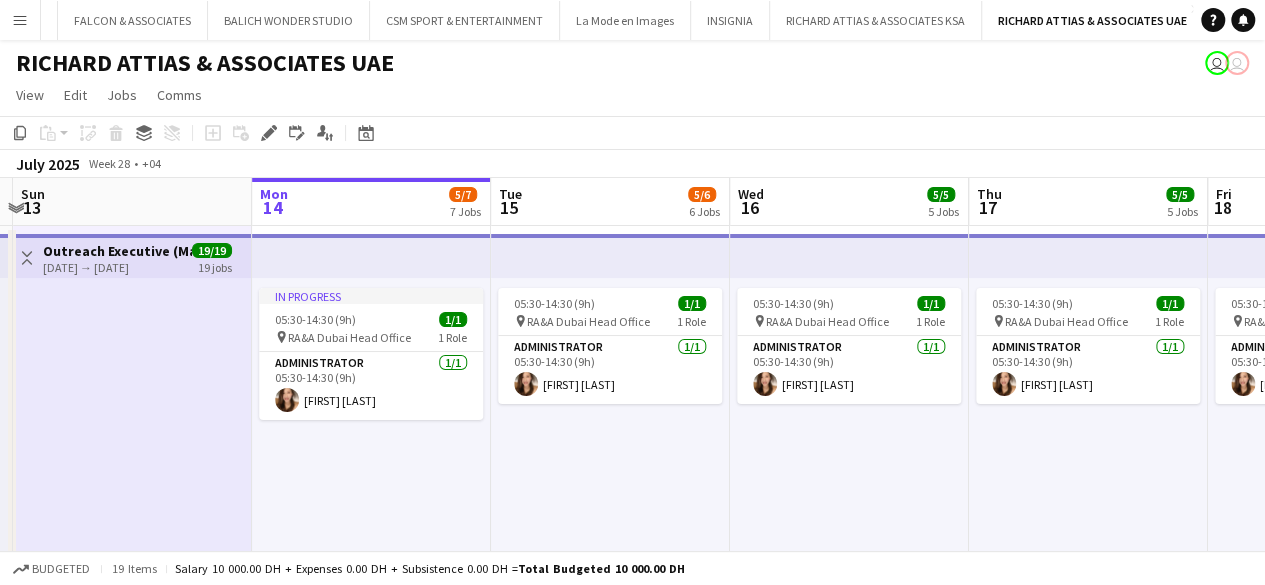scroll, scrollTop: 0, scrollLeft: 461, axis: horizontal 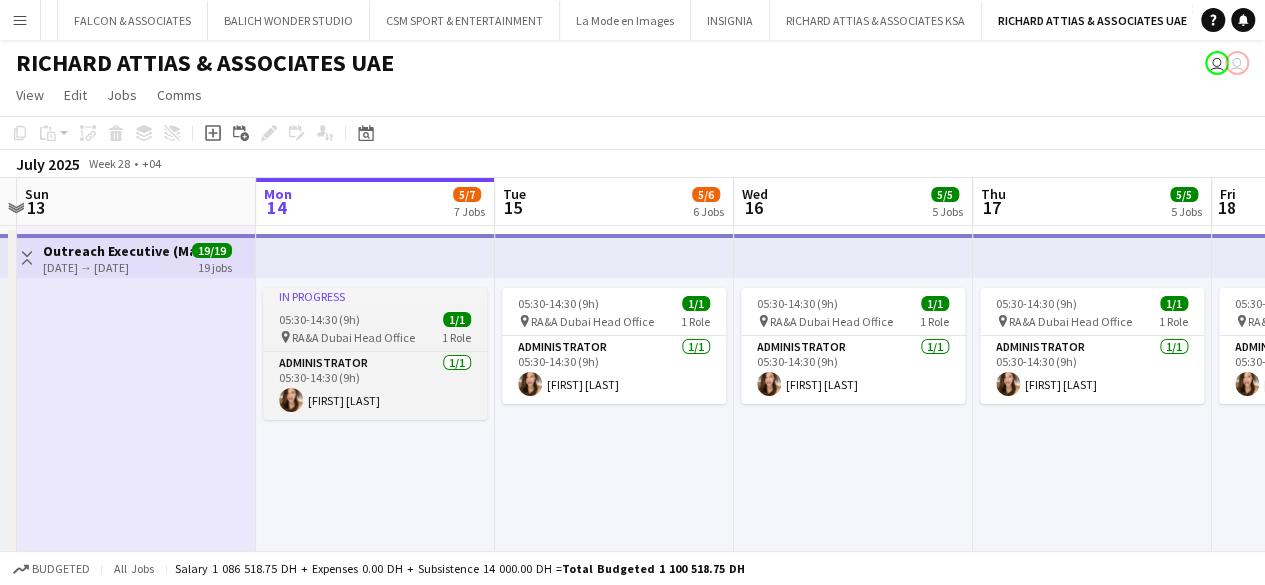click on "In progress   05:30-14:30 (9h)    1/1
pin
RA&A Dubai Head Office   1 Role   Administrator   1/1   05:30-14:30 (9h)
Astrid Liu" at bounding box center [375, 354] 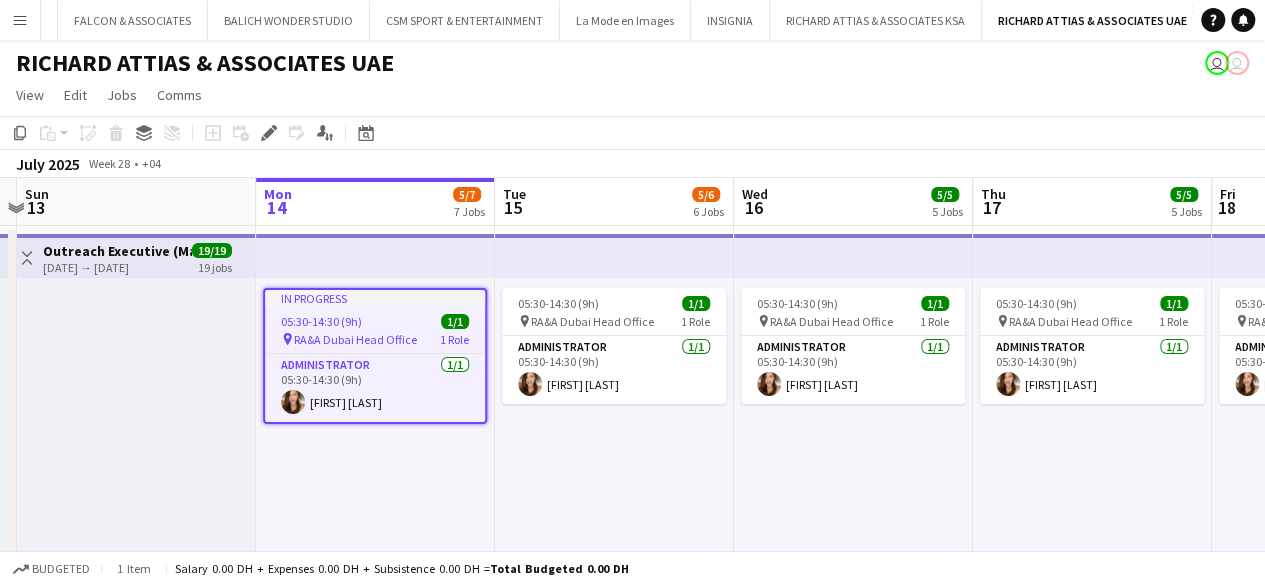 scroll, scrollTop: 0, scrollLeft: 462, axis: horizontal 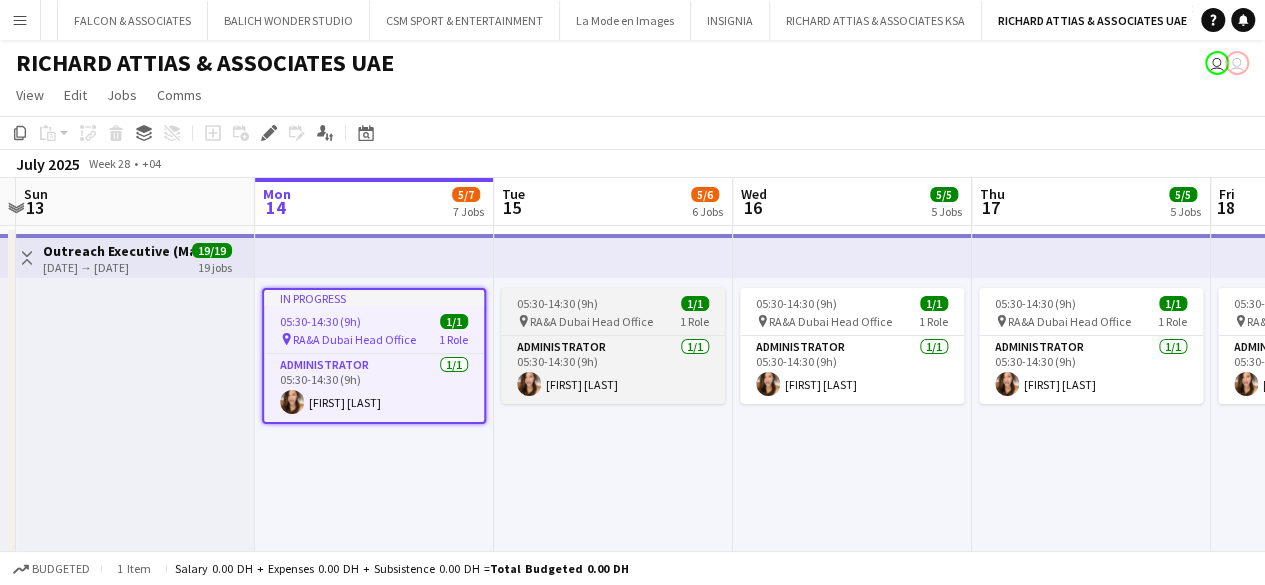 click on "05:30-14:30 (9h)    1/1" at bounding box center (613, 303) 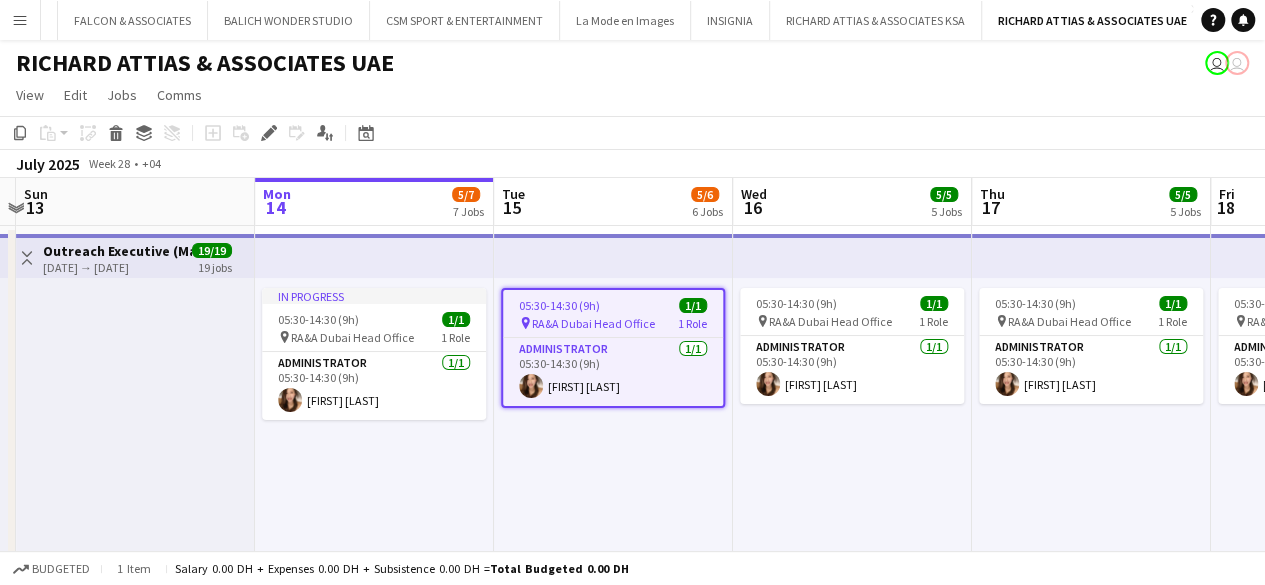 drag, startPoint x: 269, startPoint y: 124, endPoint x: 956, endPoint y: 181, distance: 689.3606 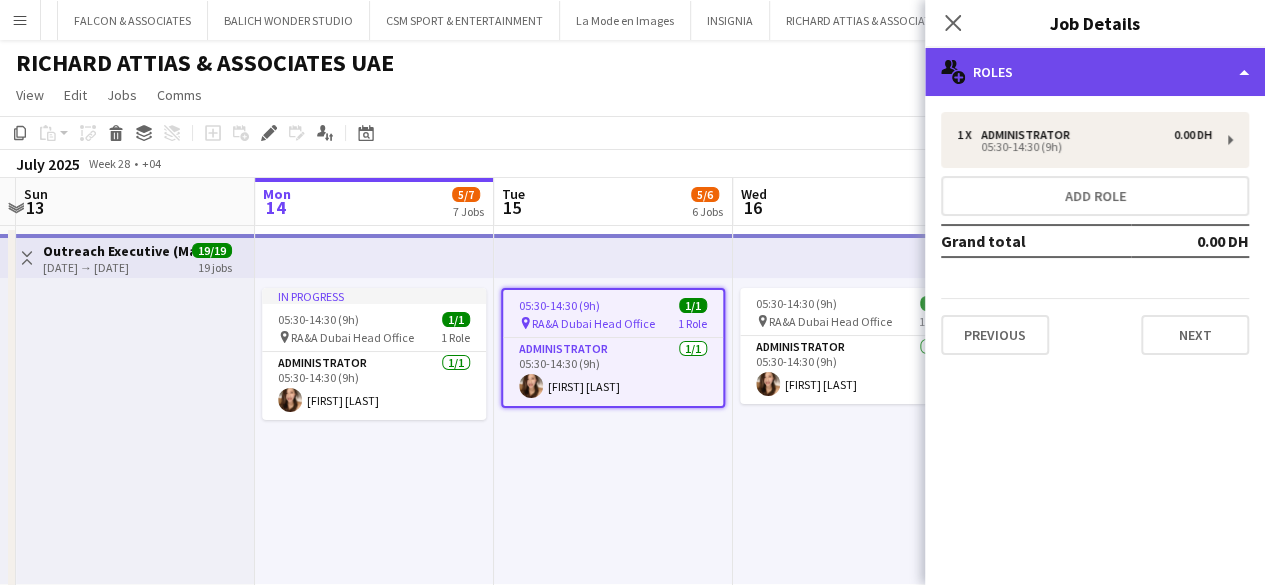 click on "multiple-users-add
Roles" 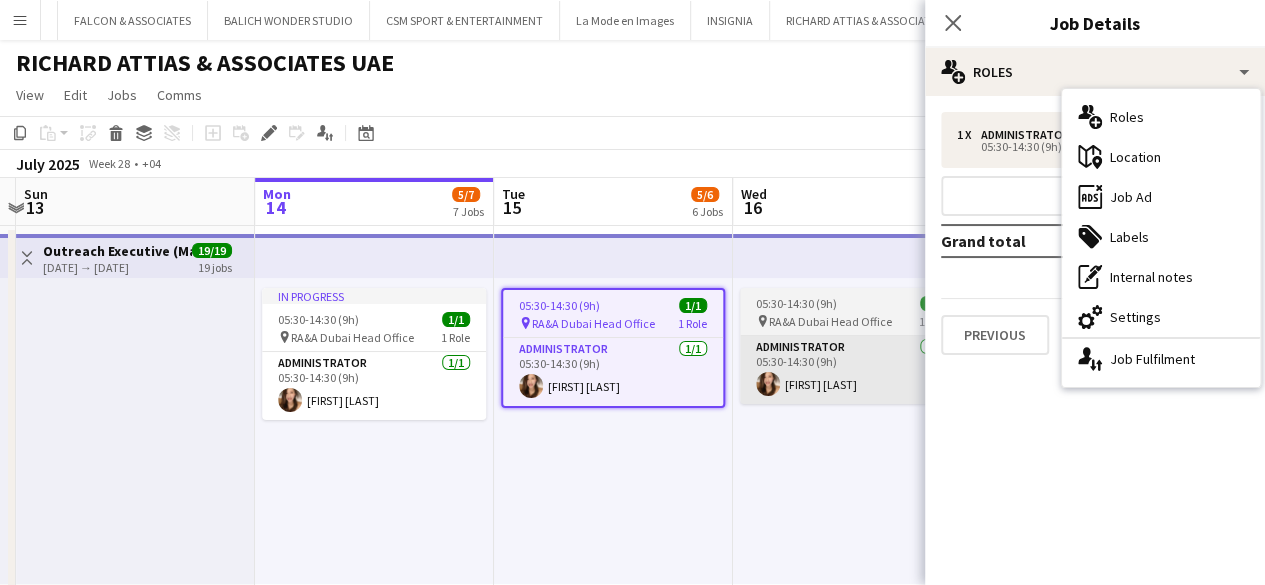 drag, startPoint x: 716, startPoint y: 493, endPoint x: 809, endPoint y: 361, distance: 161.47136 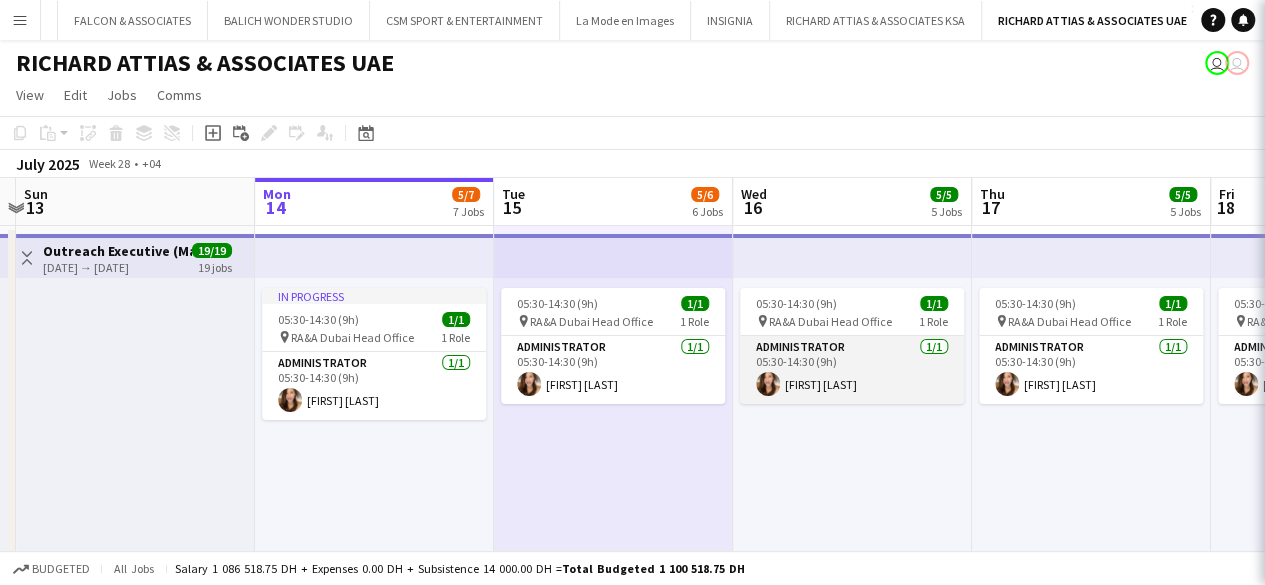 click on "05:30-14:30 (9h)    1/1
pin
RA&A Dubai Head Office   1 Role   Administrator   1/1   05:30-14:30 (9h)
Astrid Liu" at bounding box center (852, 346) 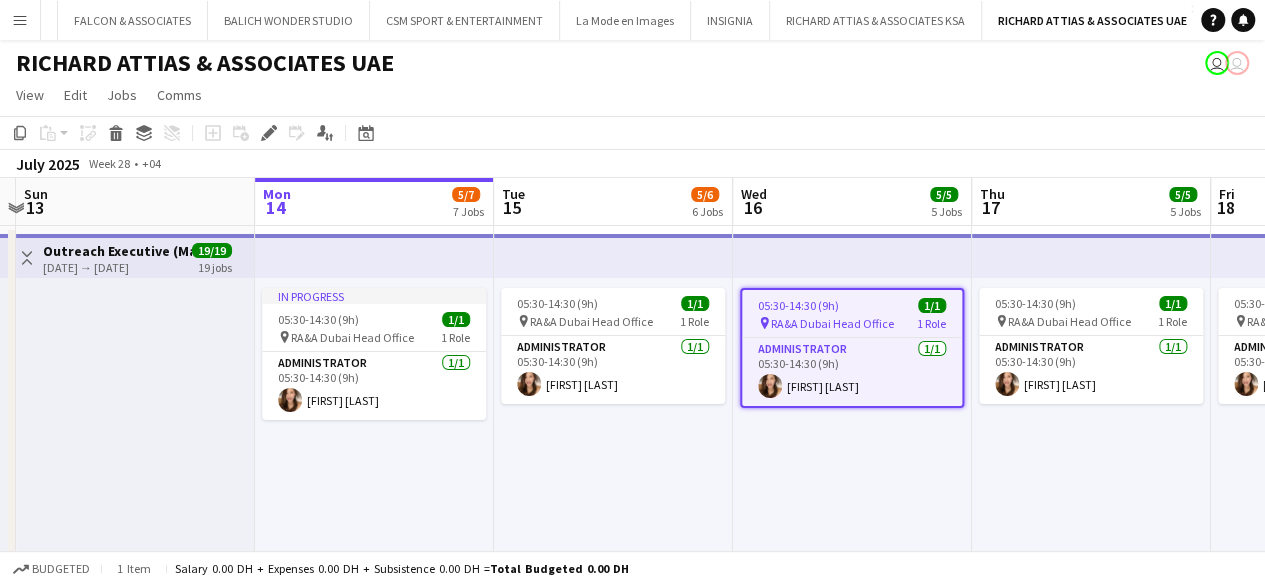scroll, scrollTop: 0, scrollLeft: 460, axis: horizontal 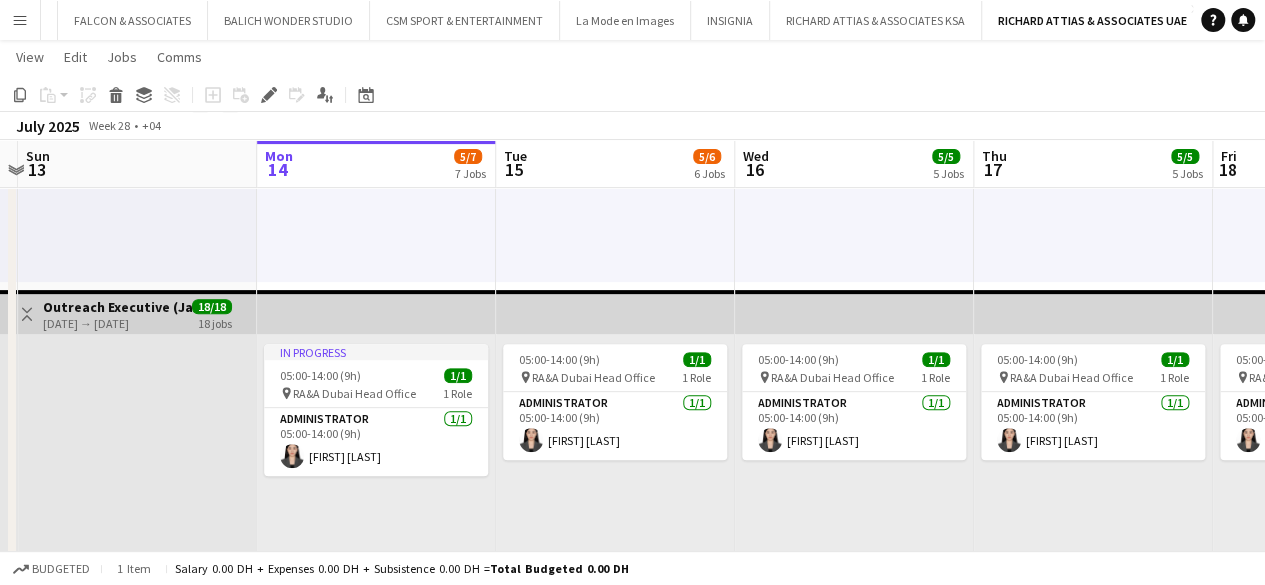 click on "Toggle View" at bounding box center (27, 314) 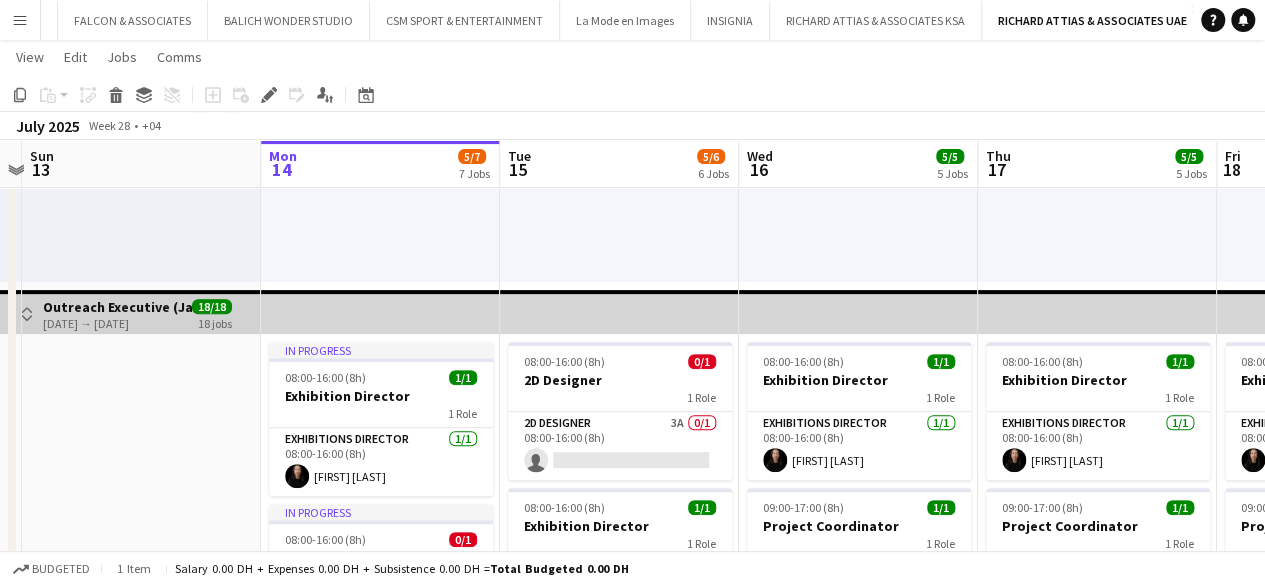 scroll, scrollTop: 0, scrollLeft: 456, axis: horizontal 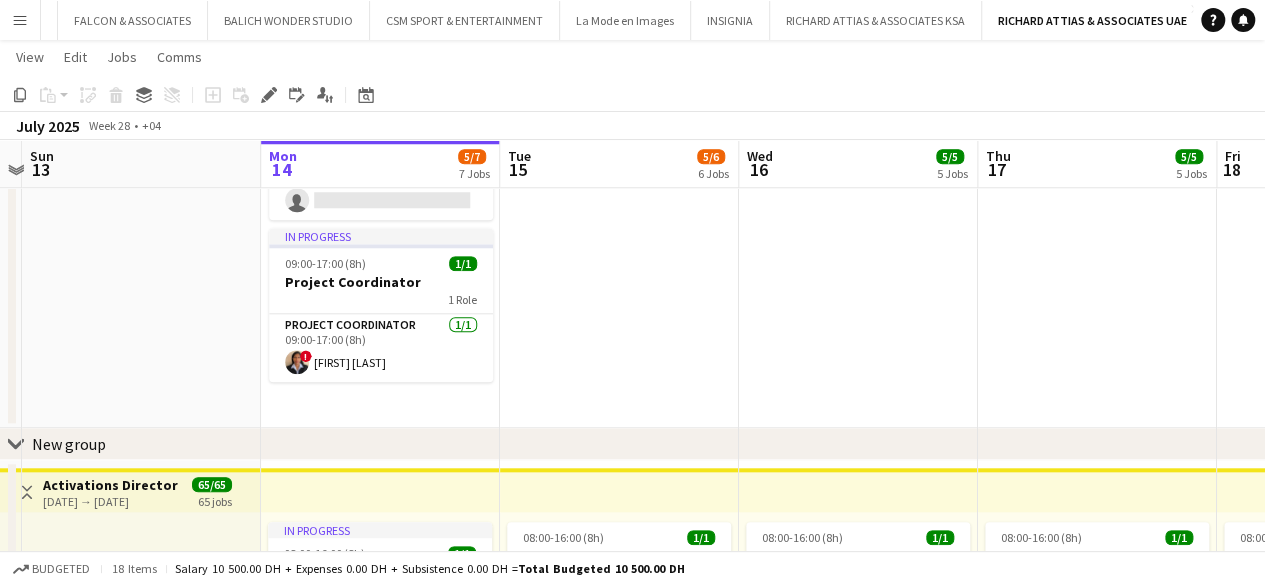 drag, startPoint x: 46, startPoint y: 444, endPoint x: 58, endPoint y: 447, distance: 12.369317 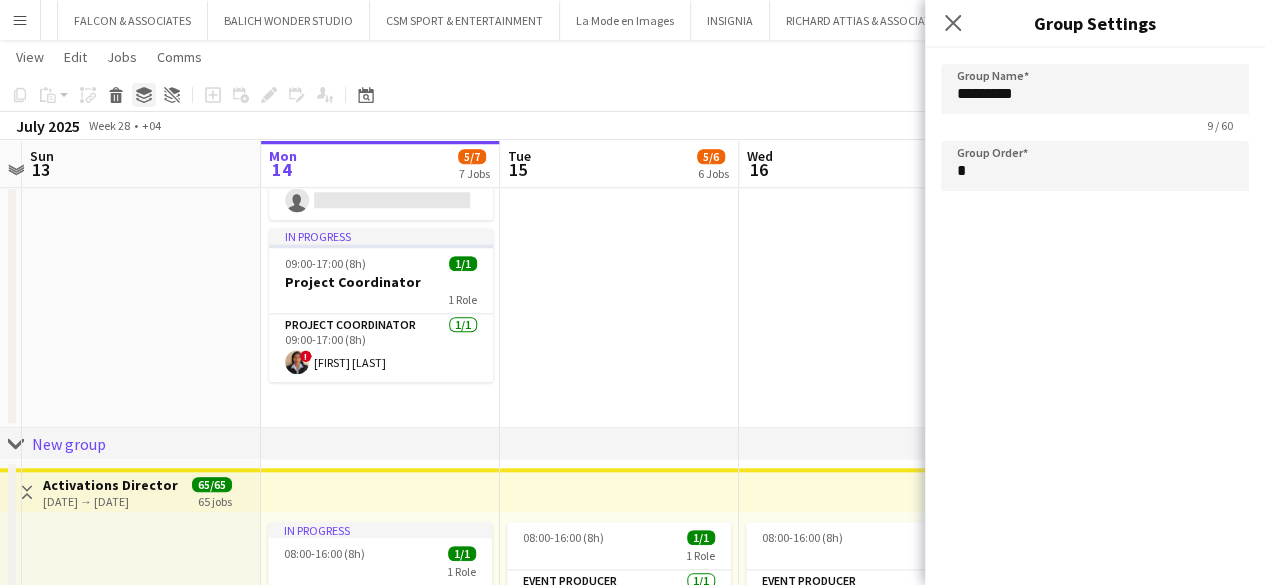 click on "Group" 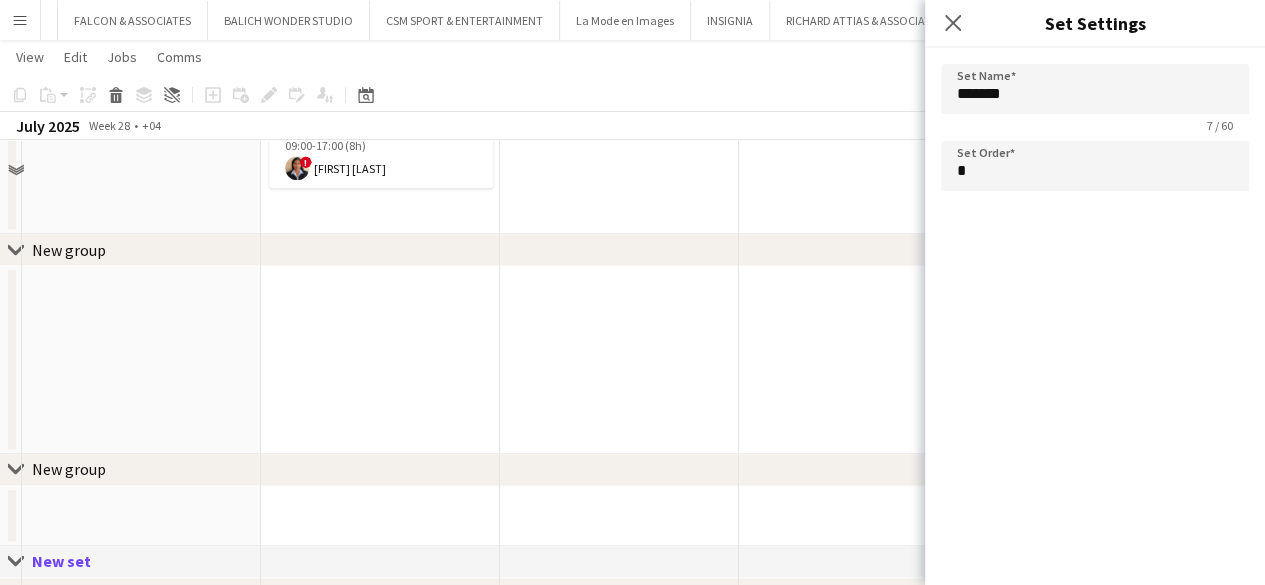 scroll, scrollTop: 1100, scrollLeft: 0, axis: vertical 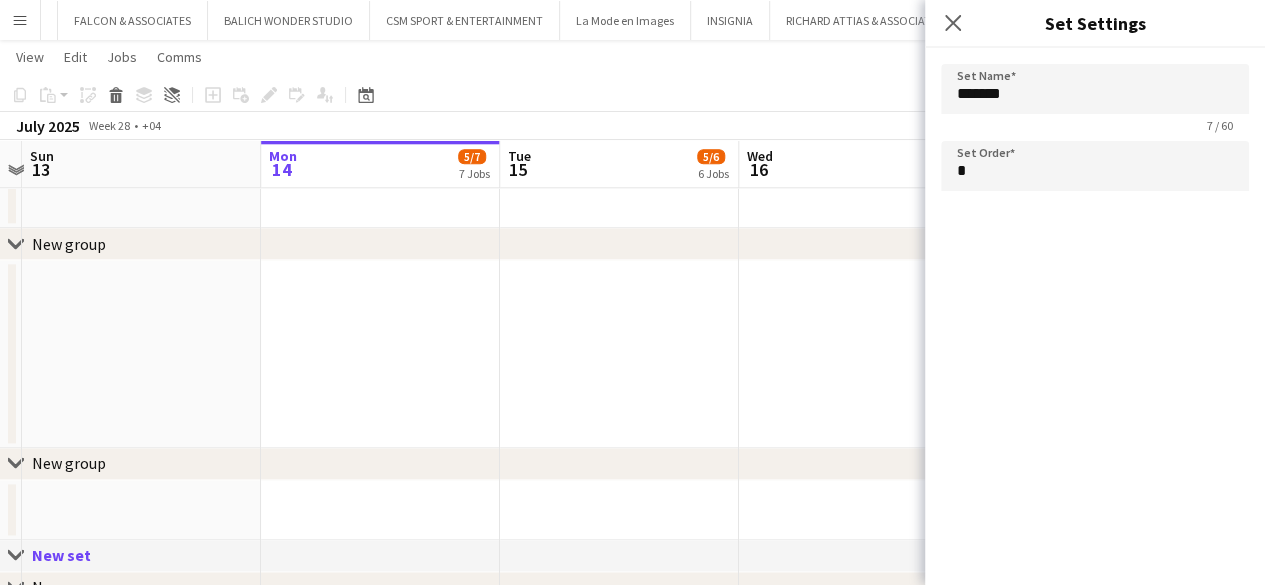 click on "chevron-right
New group" 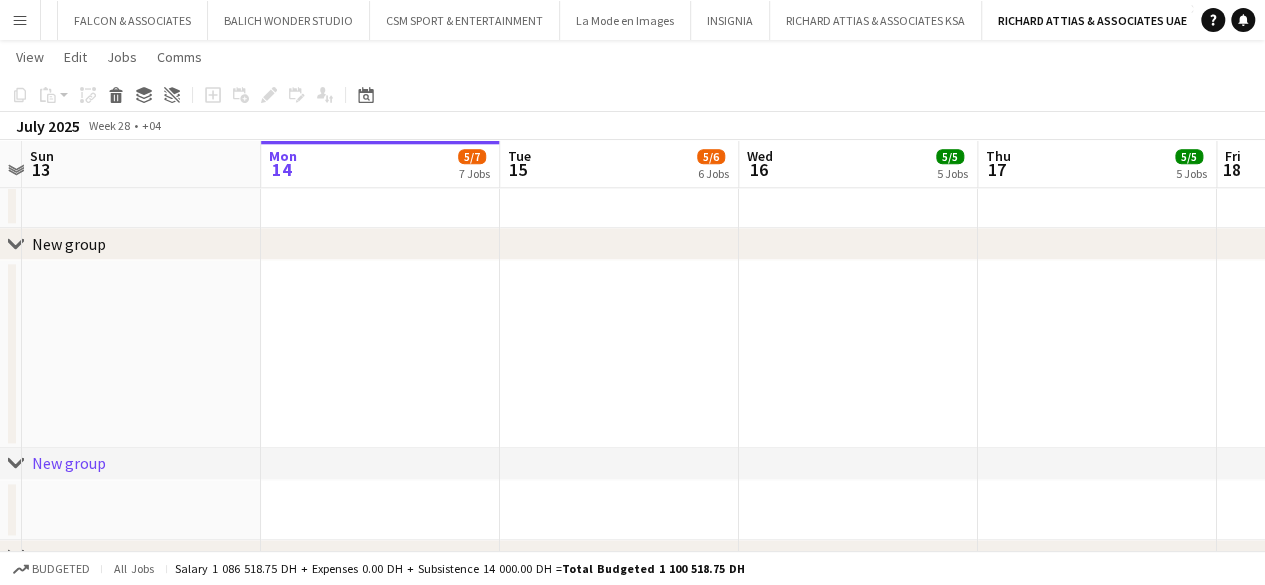click on "New group" 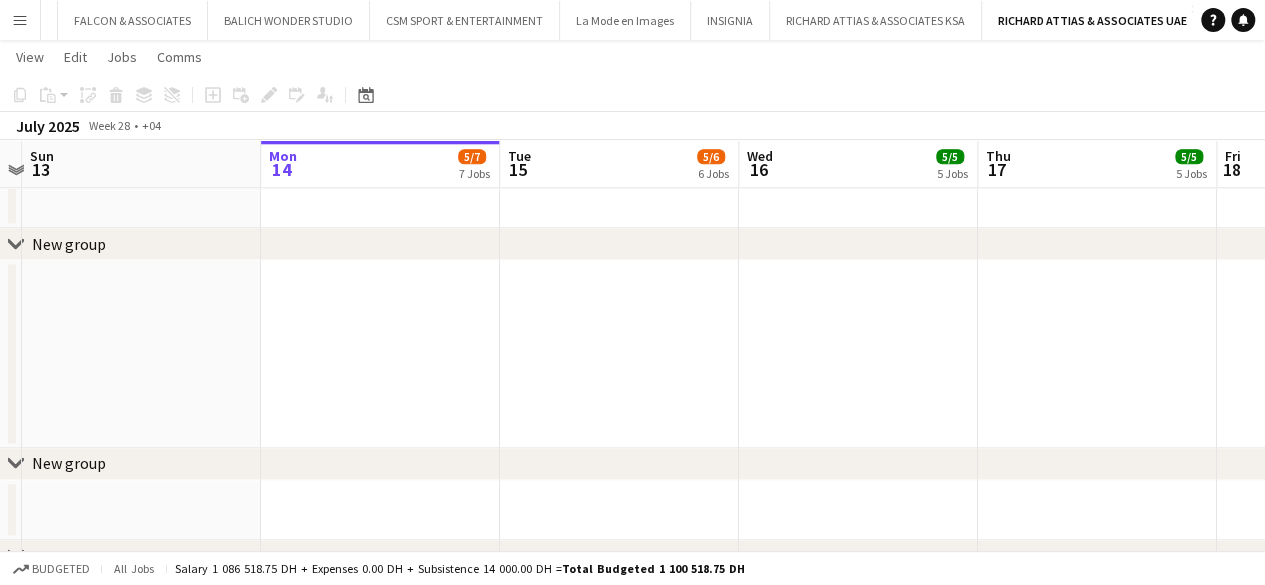 click on "chevron-right
New group" 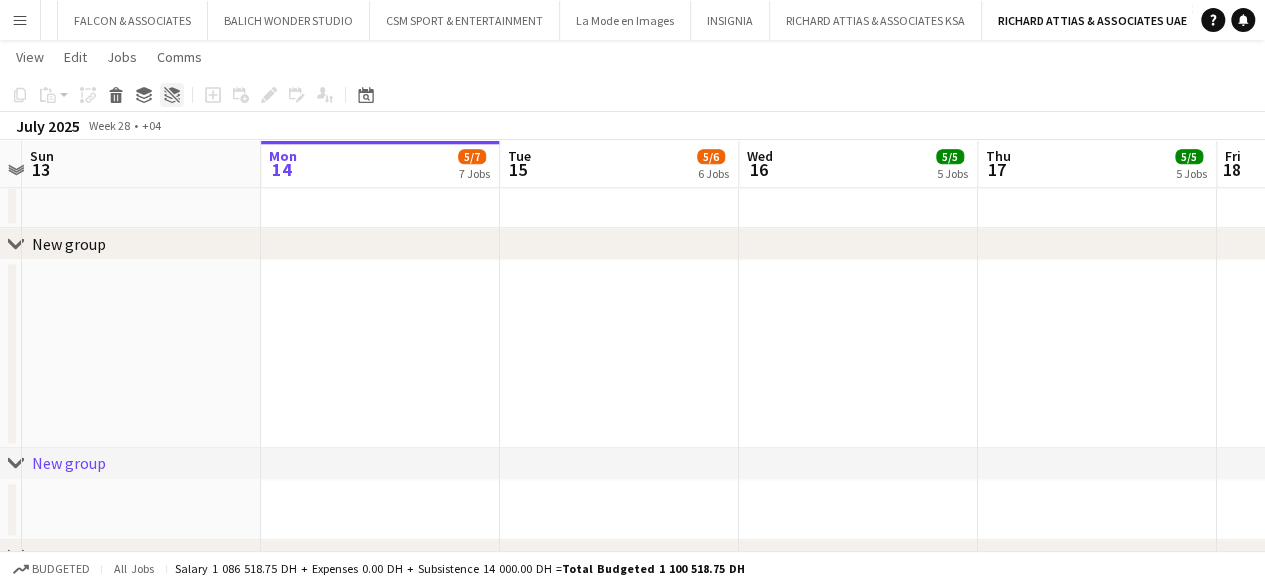 click 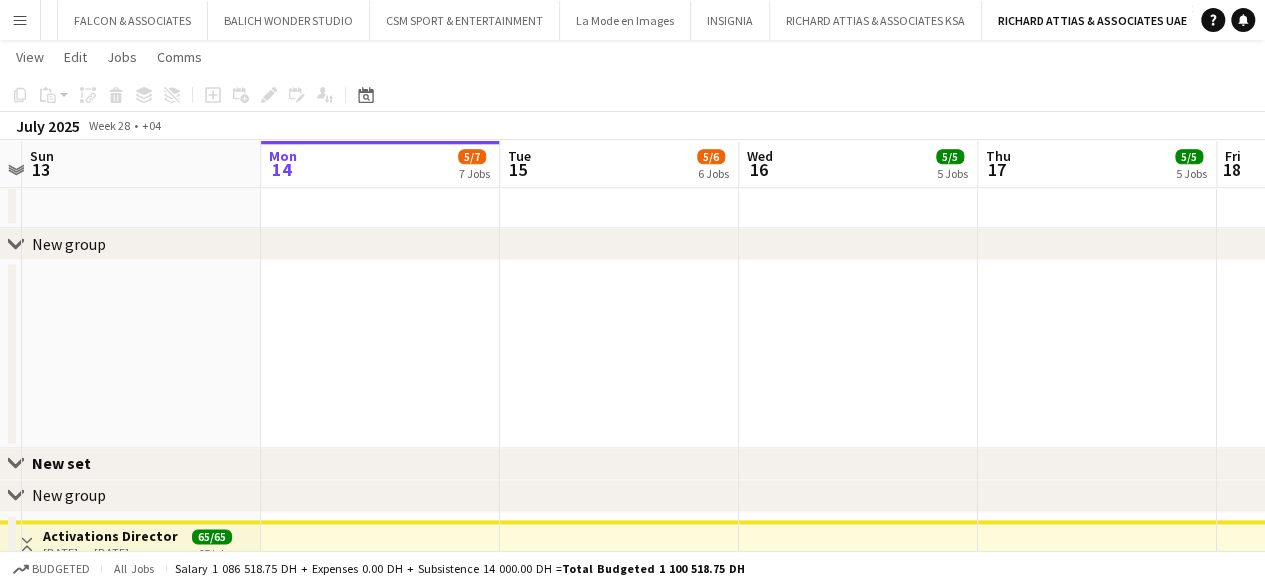 click on "New group" 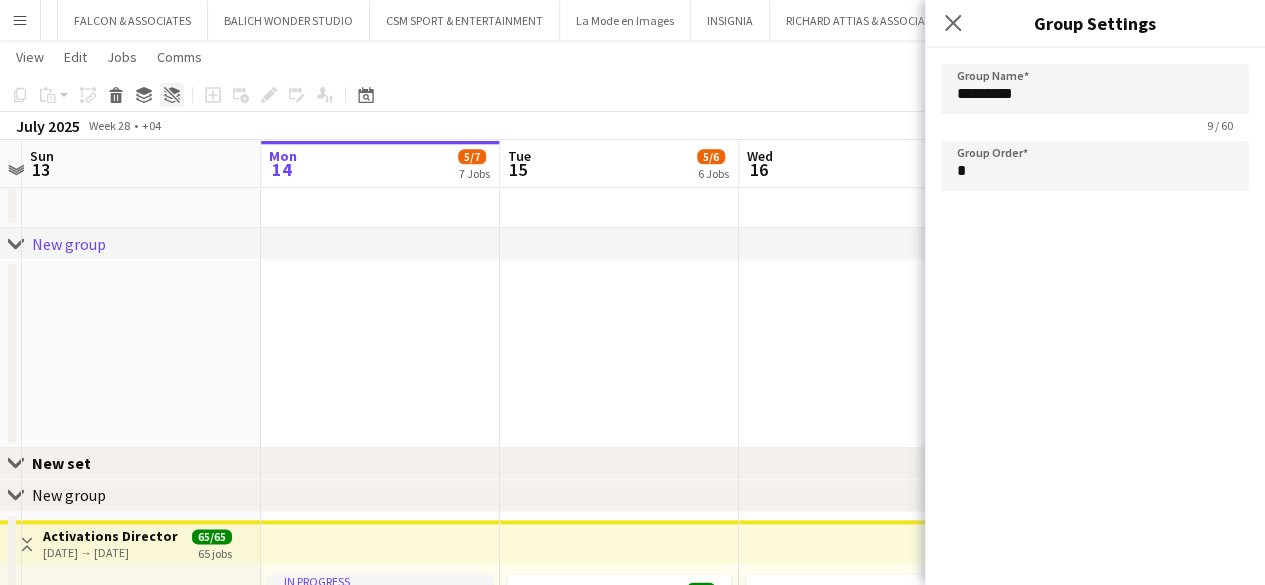 click on "Ungroup" 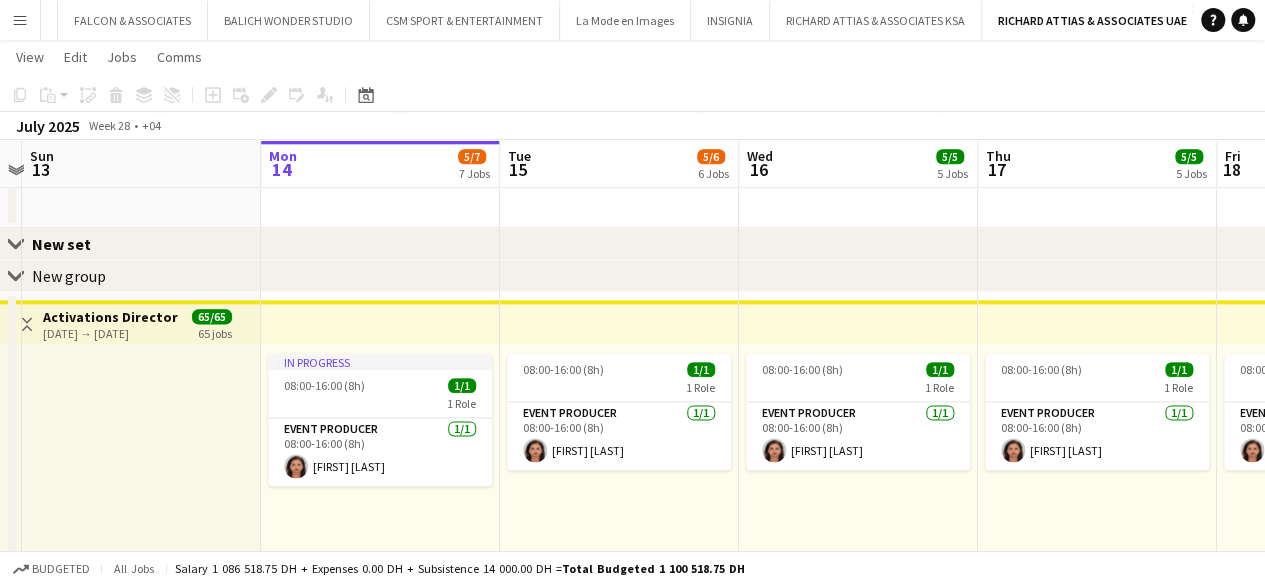click on "New group" 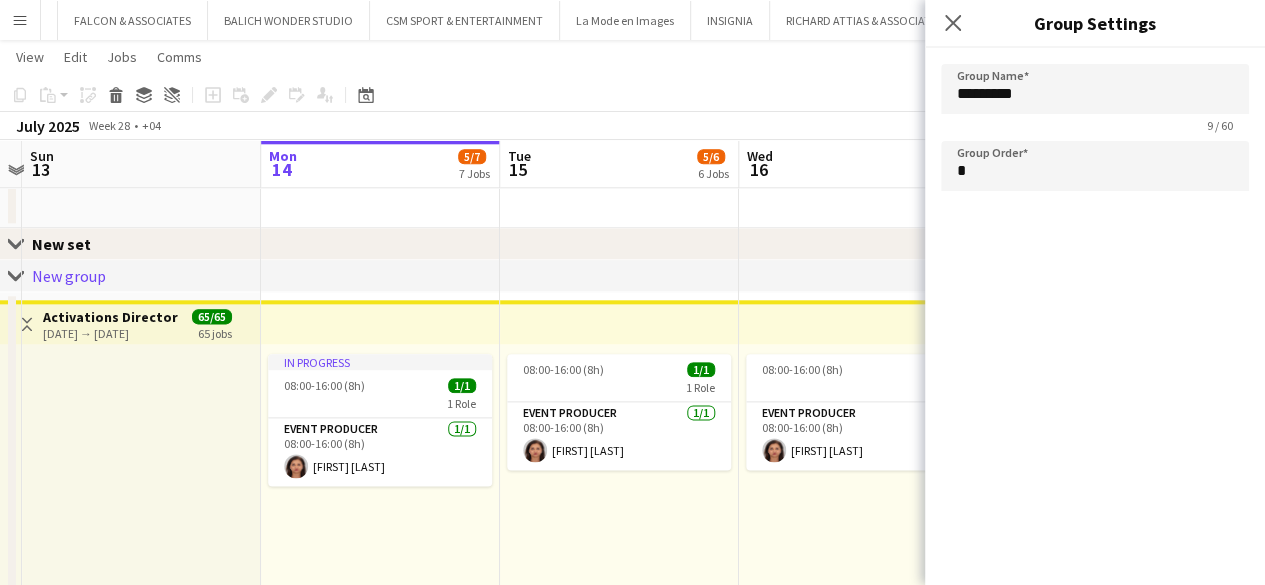 drag, startPoint x: 172, startPoint y: 97, endPoint x: 66, endPoint y: 253, distance: 188.60541 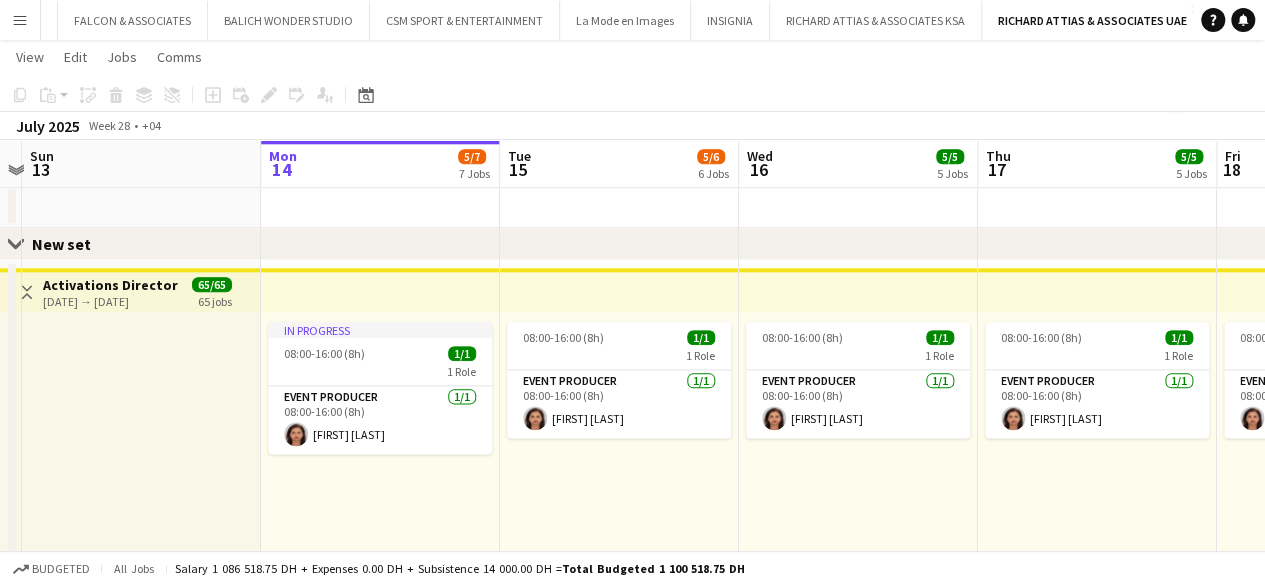 click on "New set" 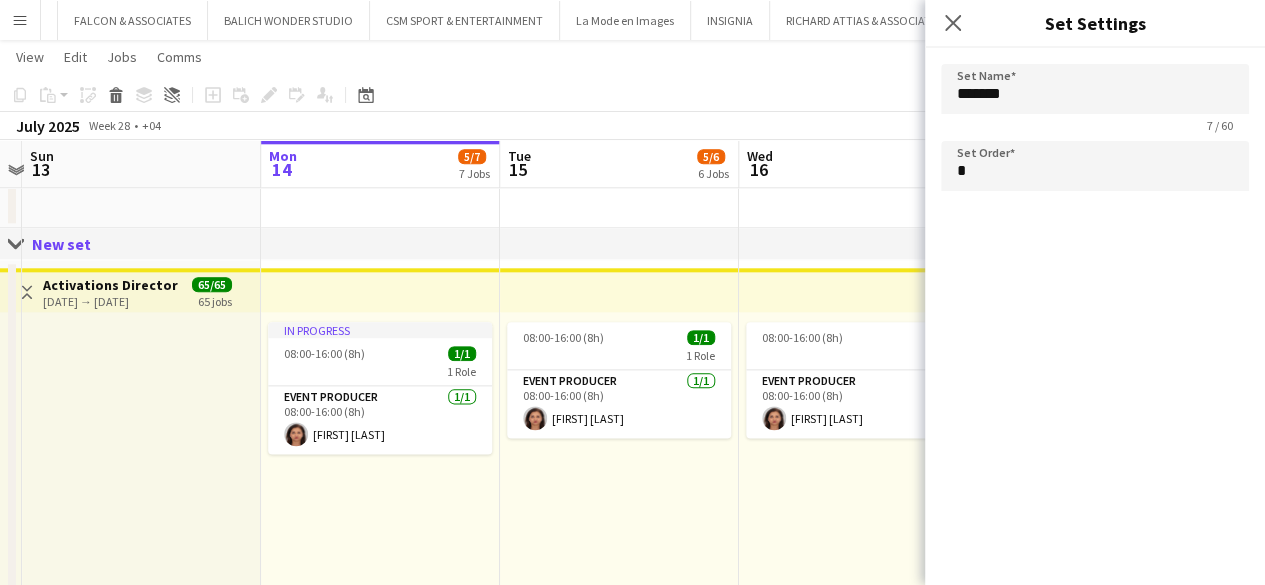 drag, startPoint x: 174, startPoint y: 98, endPoint x: 164, endPoint y: 115, distance: 19.723083 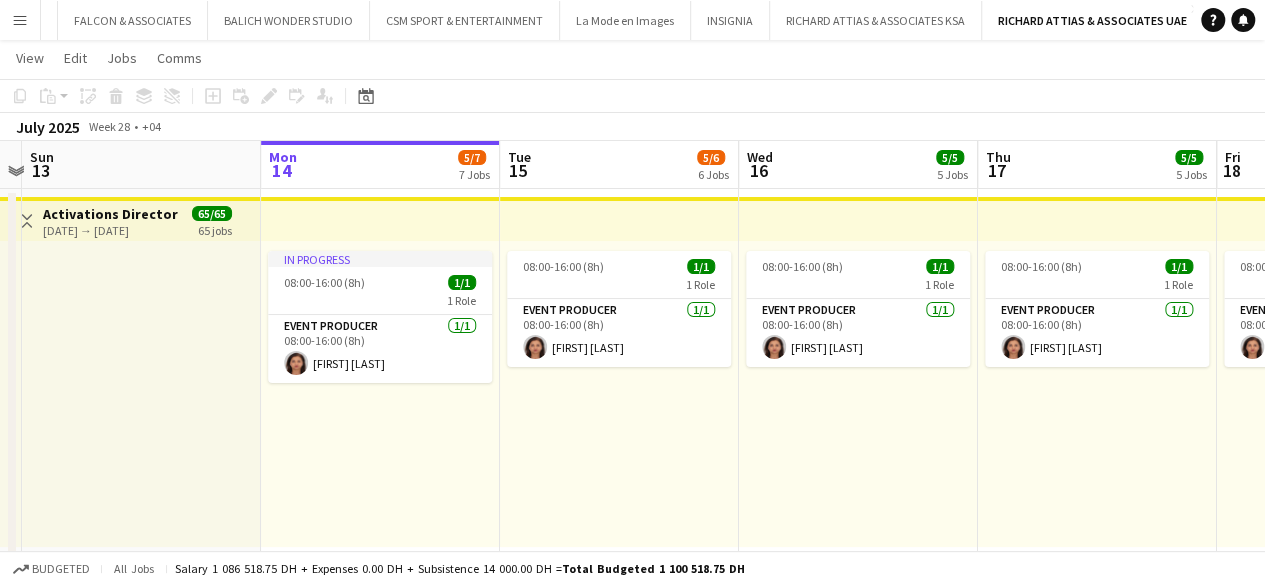 scroll, scrollTop: 0, scrollLeft: 0, axis: both 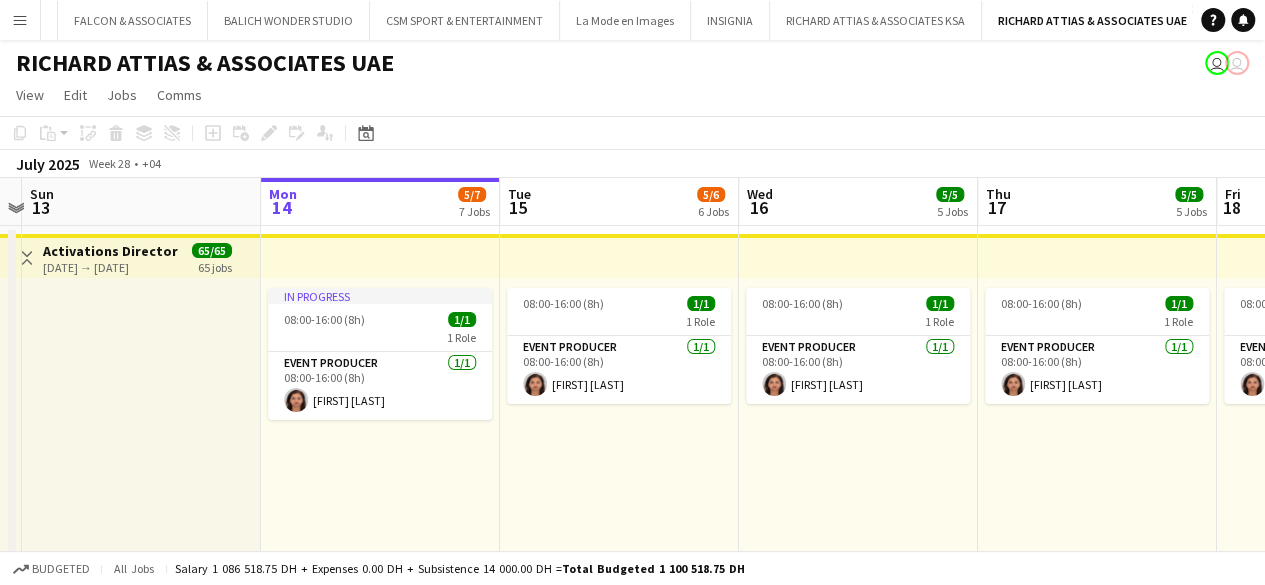 click on "65/65   65 jobs" at bounding box center (212, 259) 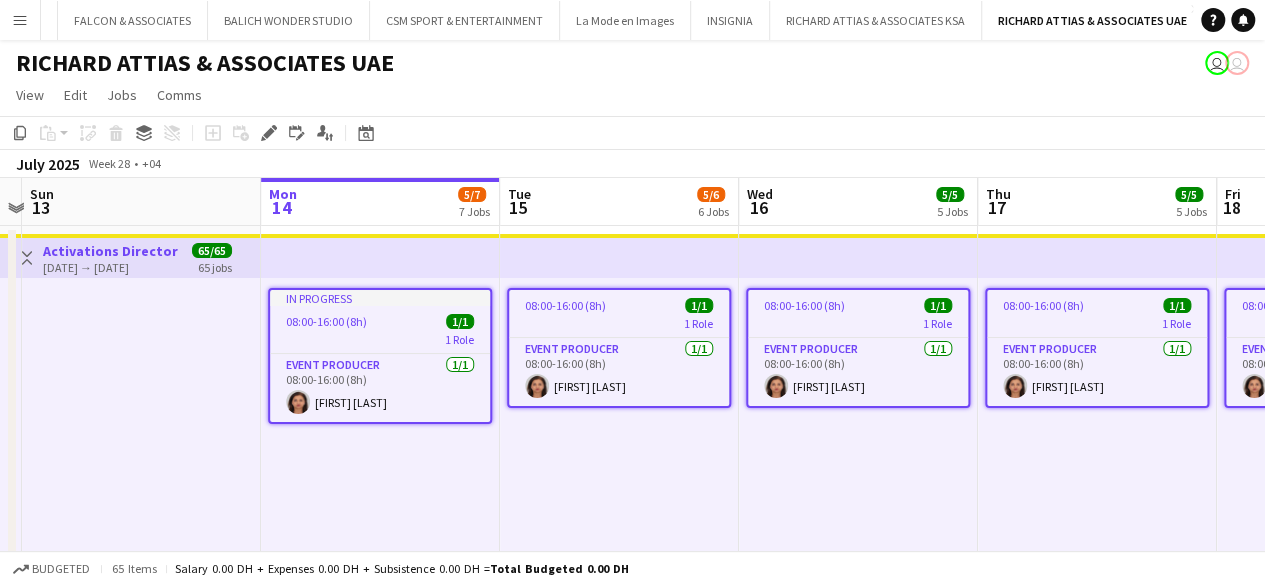 click on "In progress   08:00-16:00 (8h)    1/1   1 Role   Event Producer   1/1   08:00-16:00 (8h)
Sangeeta Mirchandani" at bounding box center [380, 431] 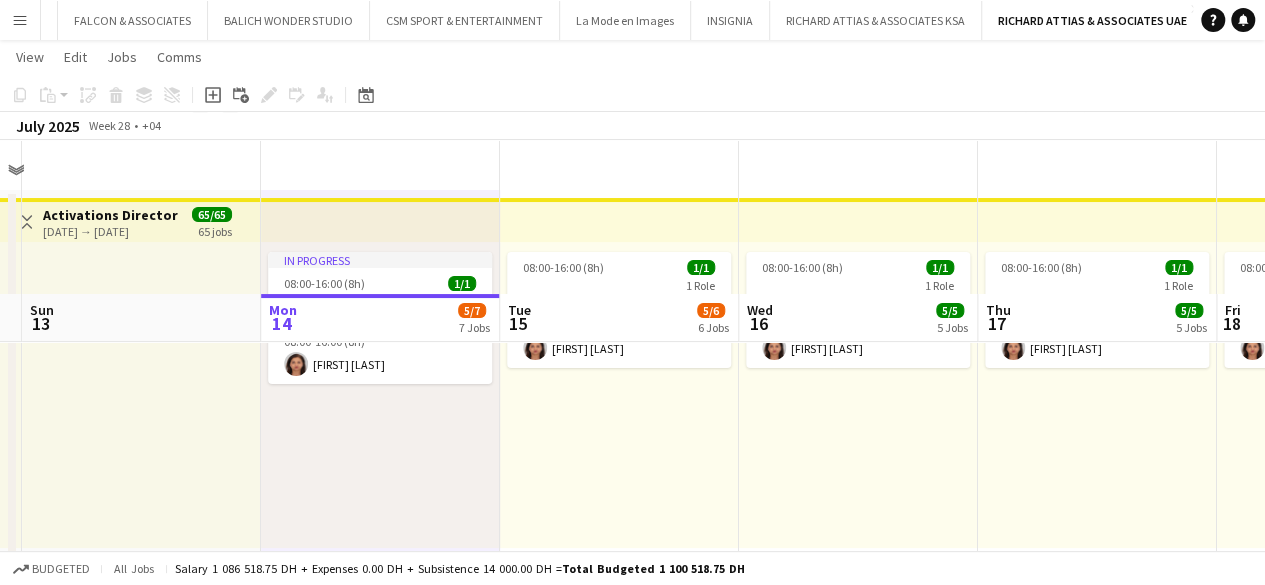scroll, scrollTop: 234, scrollLeft: 0, axis: vertical 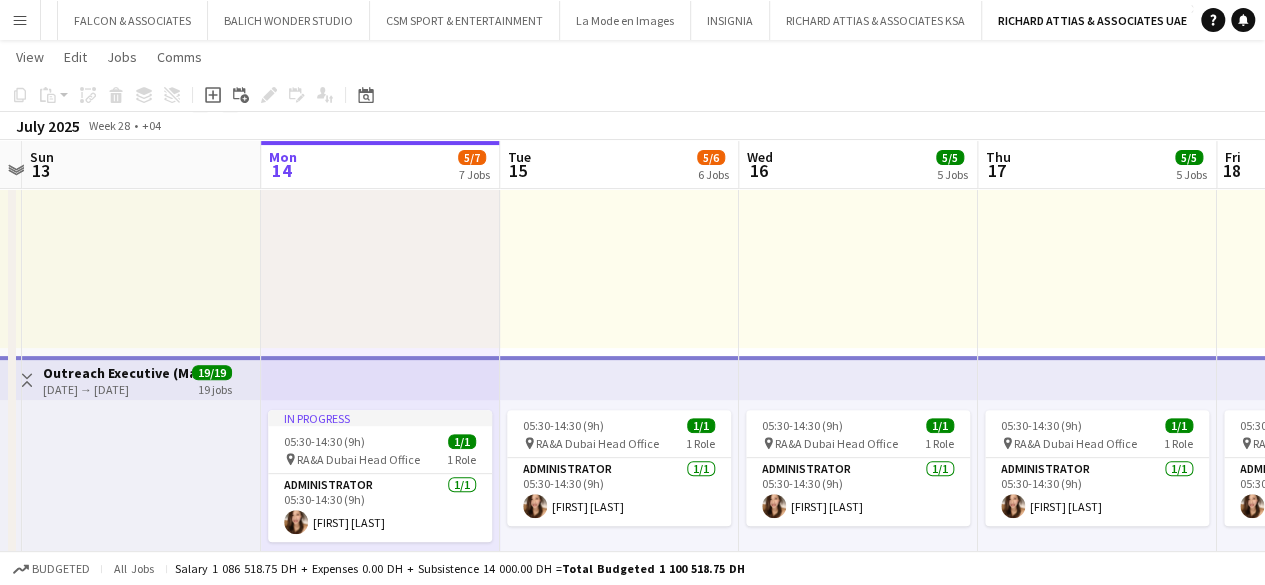 click on "Outreach Executive (Mandarin Speaker)" at bounding box center [117, 373] 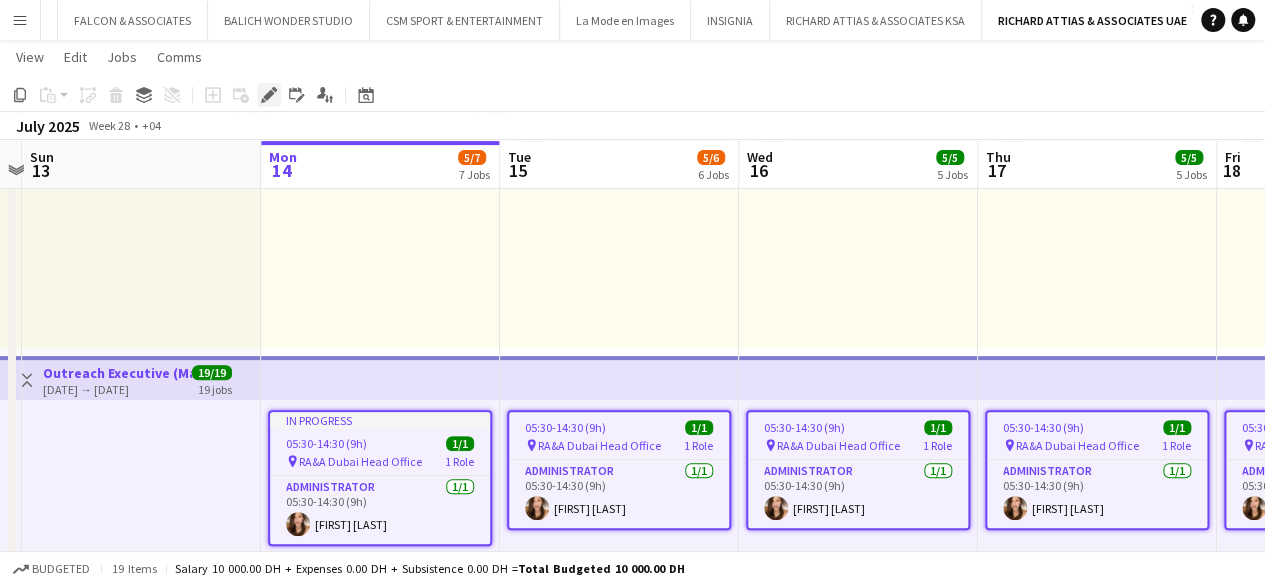 click on "Edit" 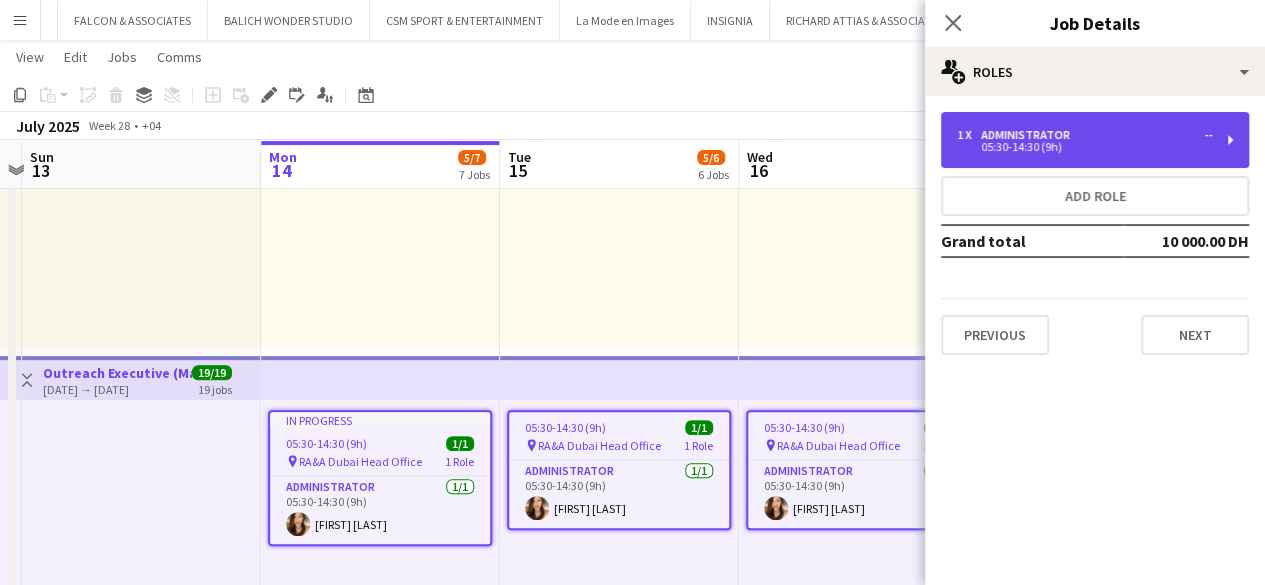 click on "[TIME]-[TIME] ([DURATION])" at bounding box center [1084, 147] 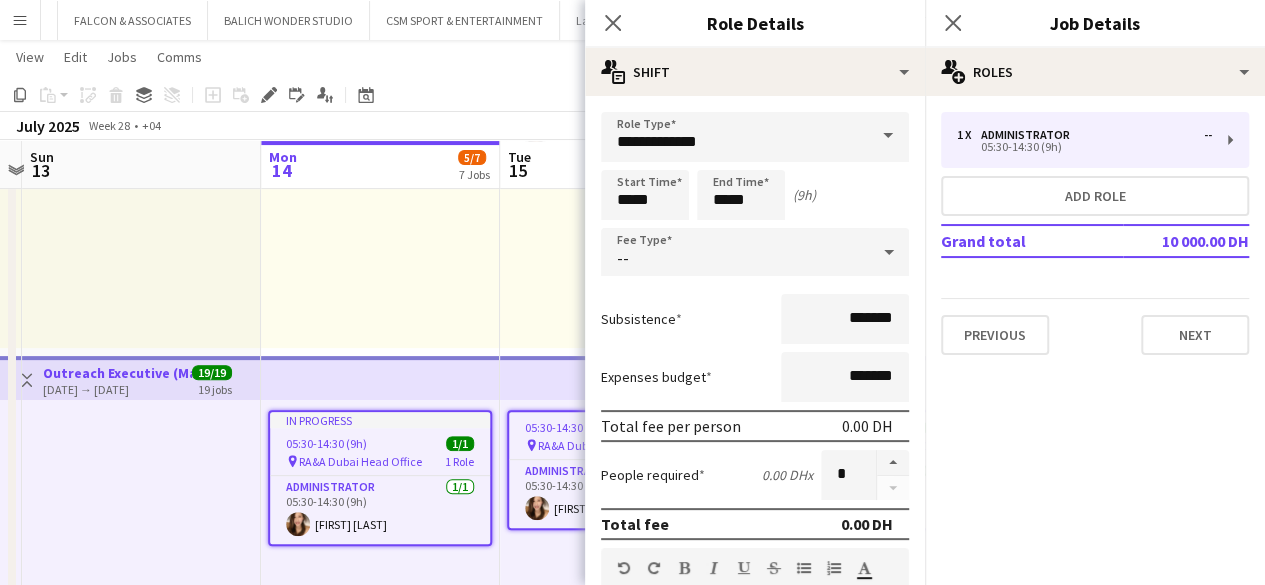 click at bounding box center (141, 553) 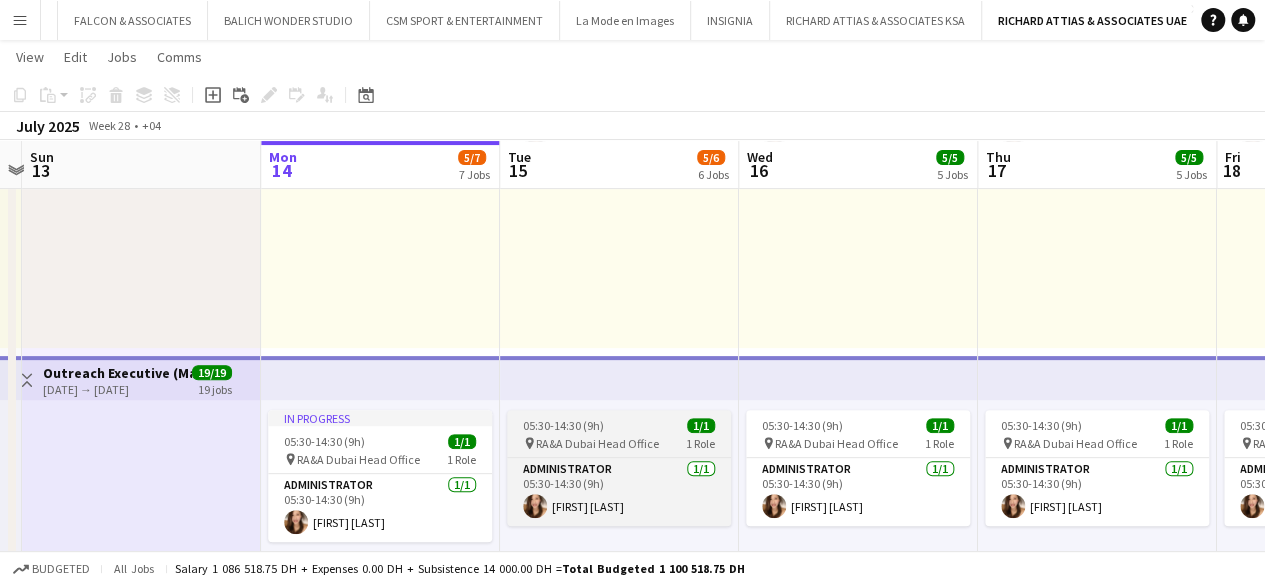 click on "RA&A Dubai Head Office" at bounding box center (597, 443) 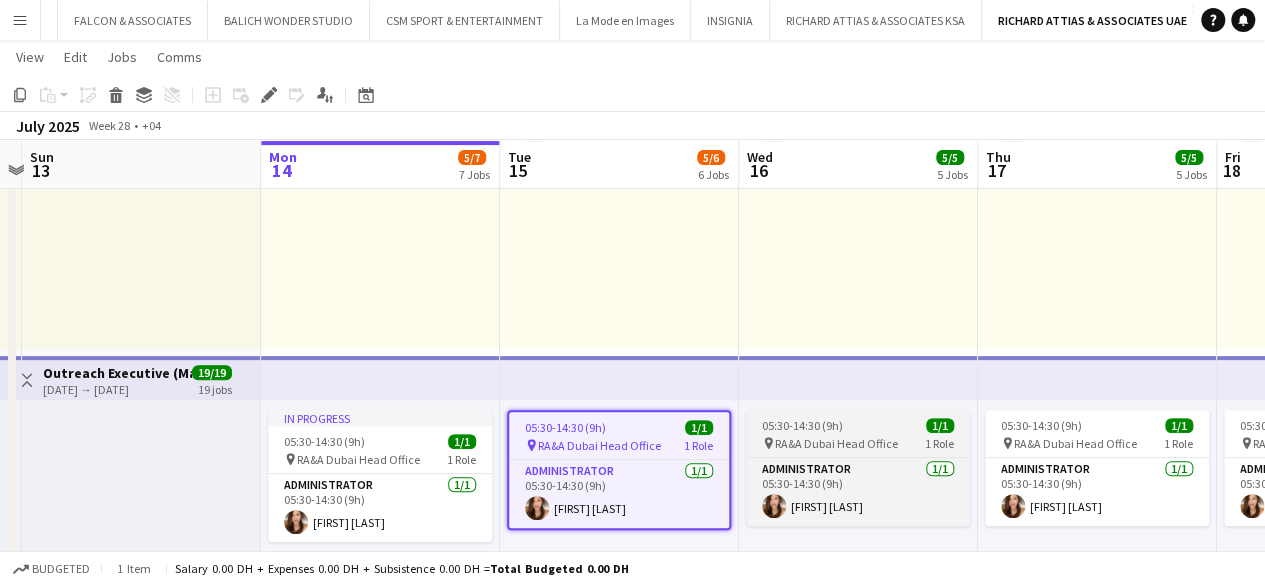 drag, startPoint x: 843, startPoint y: 434, endPoint x: 852, endPoint y: 445, distance: 14.21267 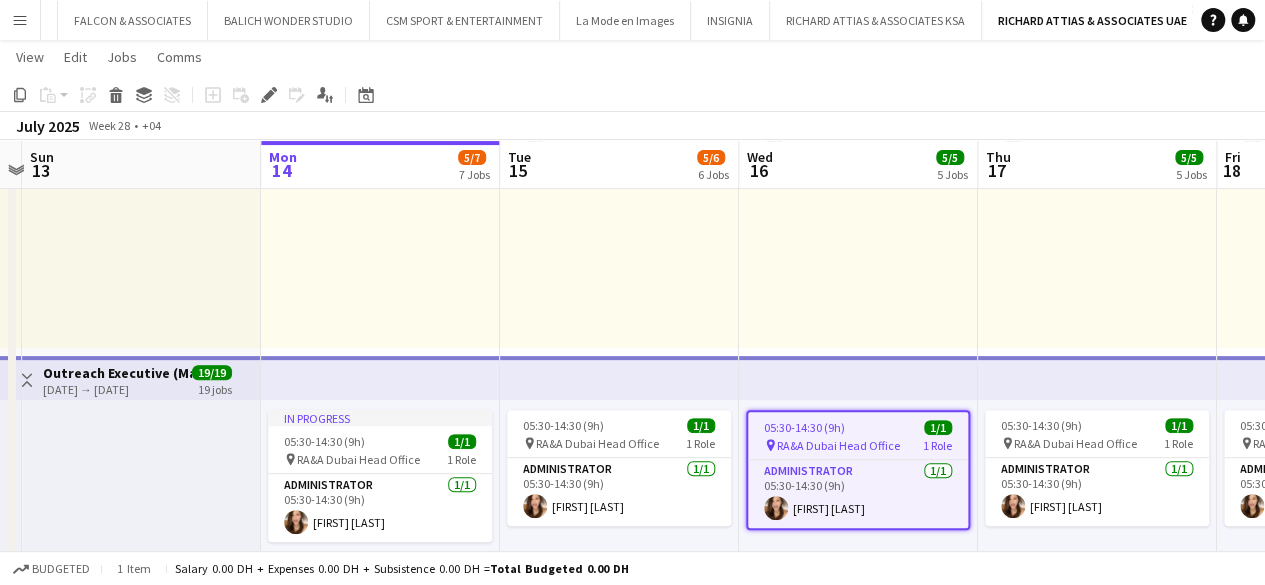 scroll, scrollTop: 0, scrollLeft: 454, axis: horizontal 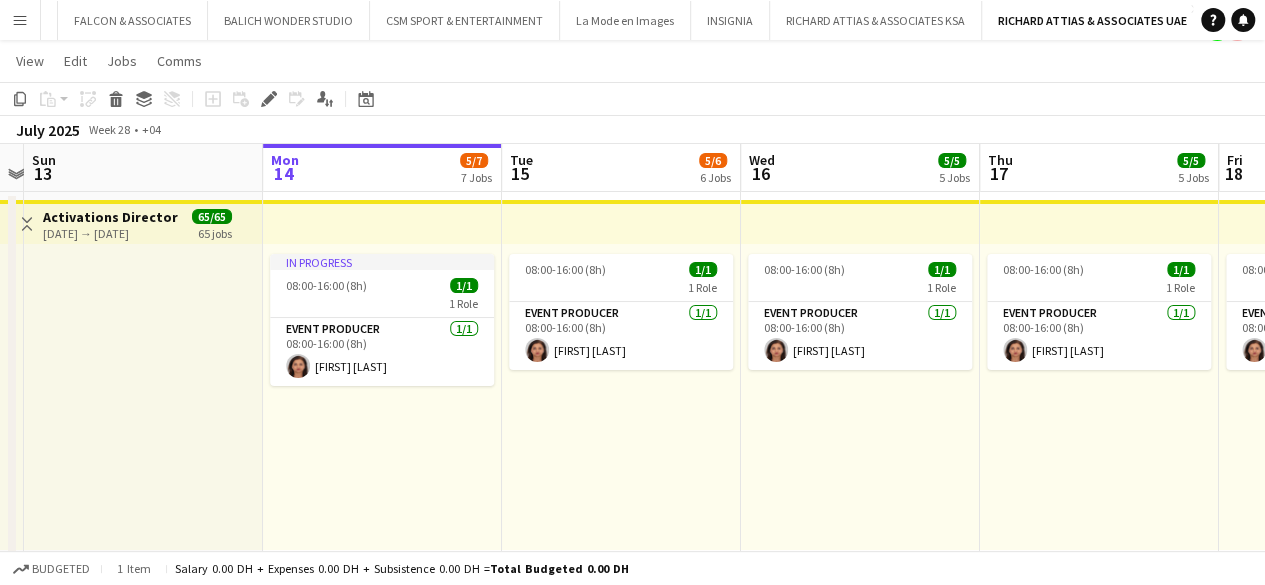 click at bounding box center (143, 397) 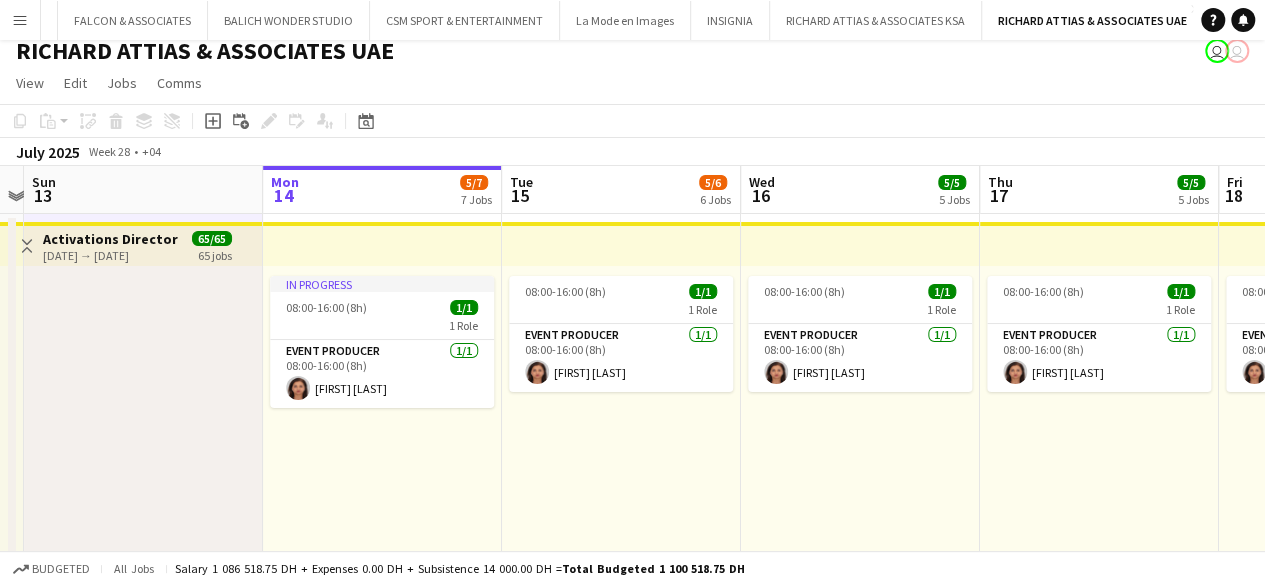 scroll, scrollTop: 0, scrollLeft: 0, axis: both 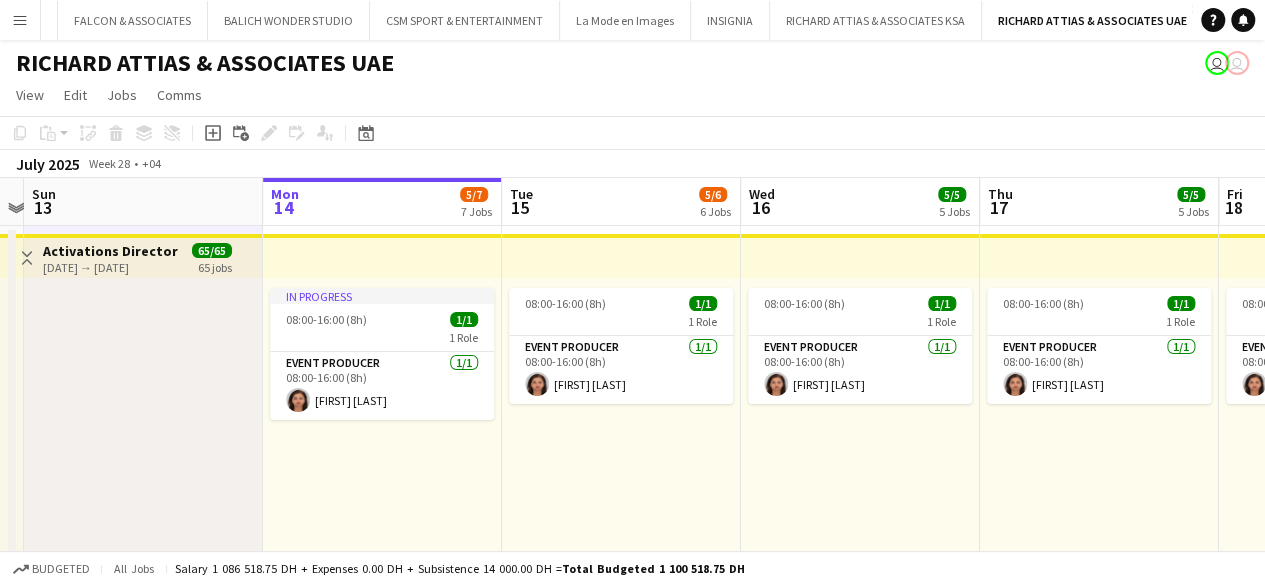 click on "Toggle View" at bounding box center [27, 258] 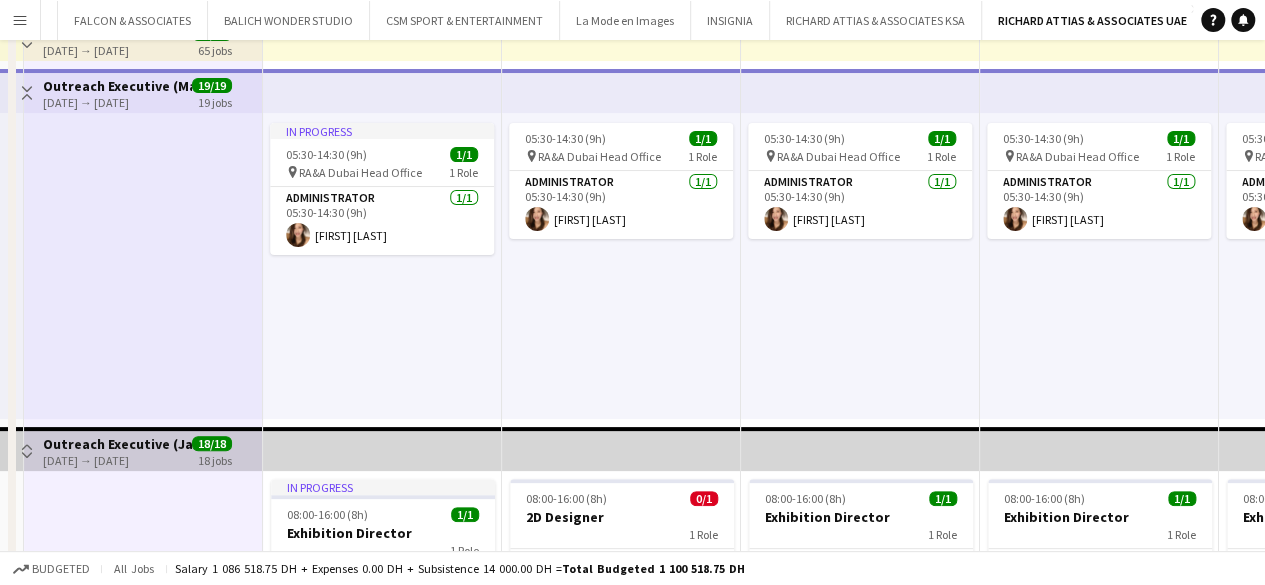 scroll, scrollTop: 300, scrollLeft: 0, axis: vertical 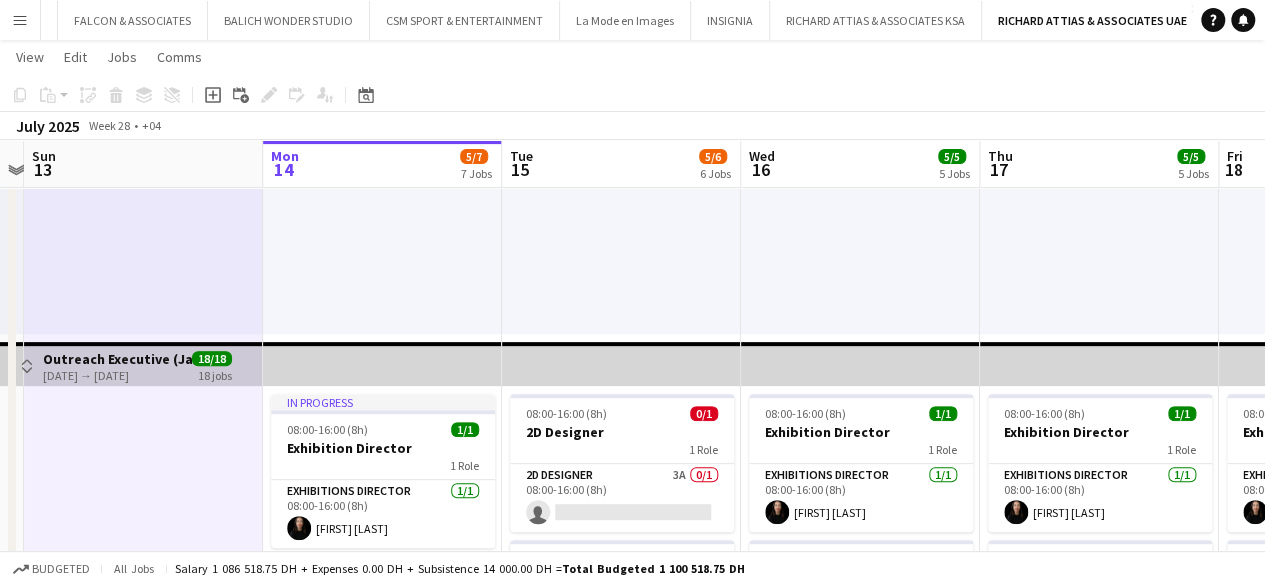 click on "Toggle View" at bounding box center [27, 366] 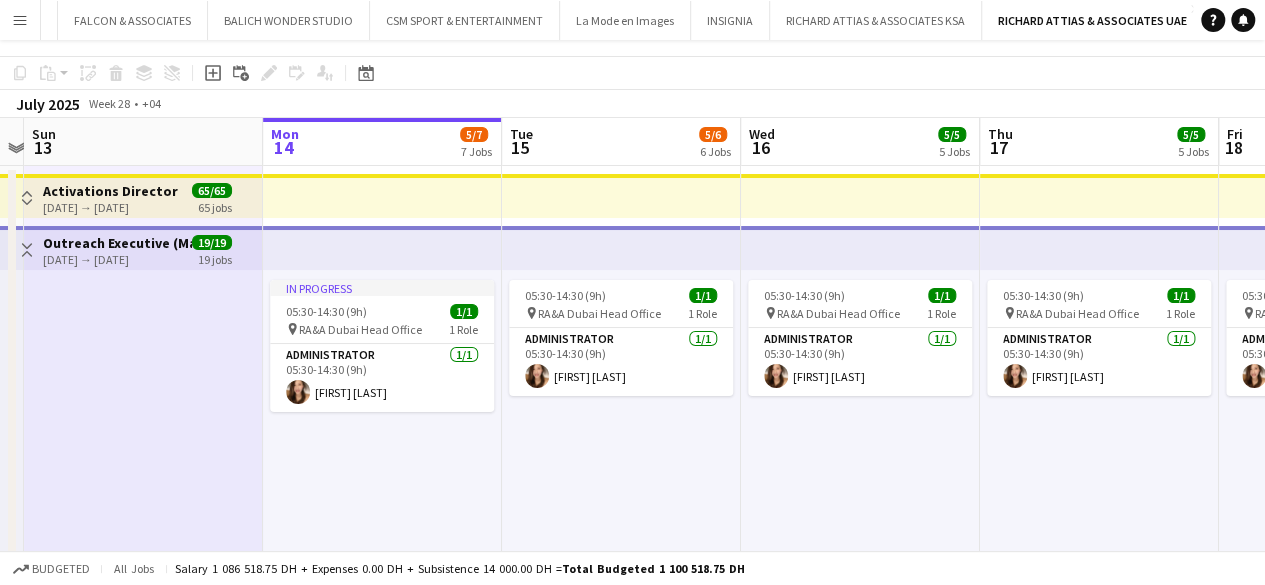 scroll, scrollTop: 0, scrollLeft: 0, axis: both 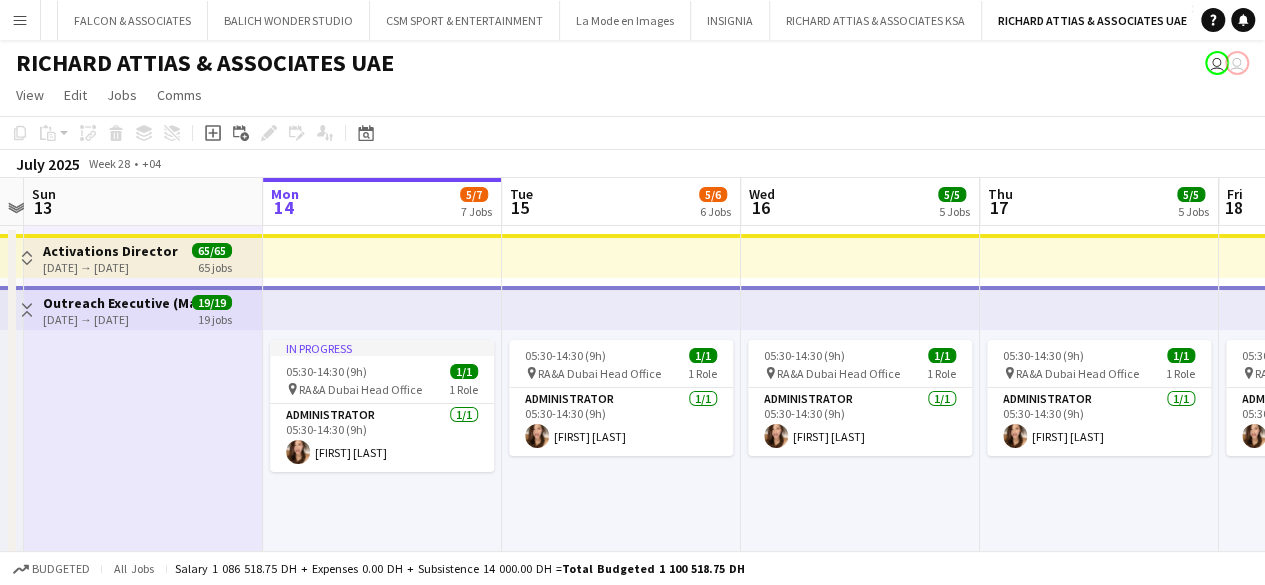 click on "Toggle View" at bounding box center (27, 310) 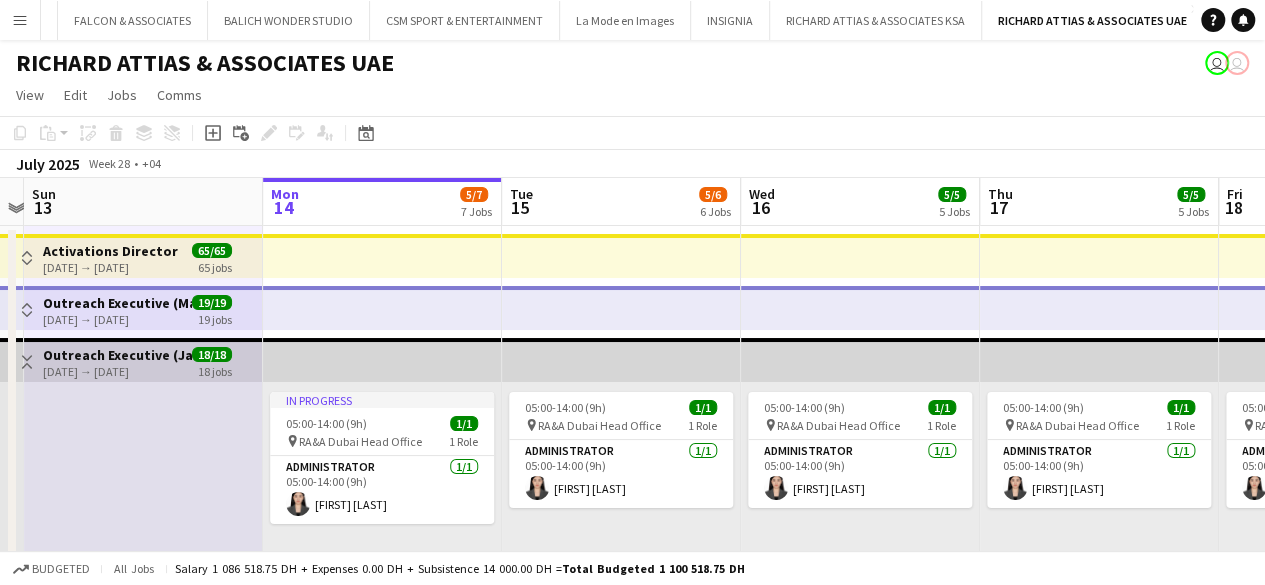 click on "Toggle View" at bounding box center (27, 362) 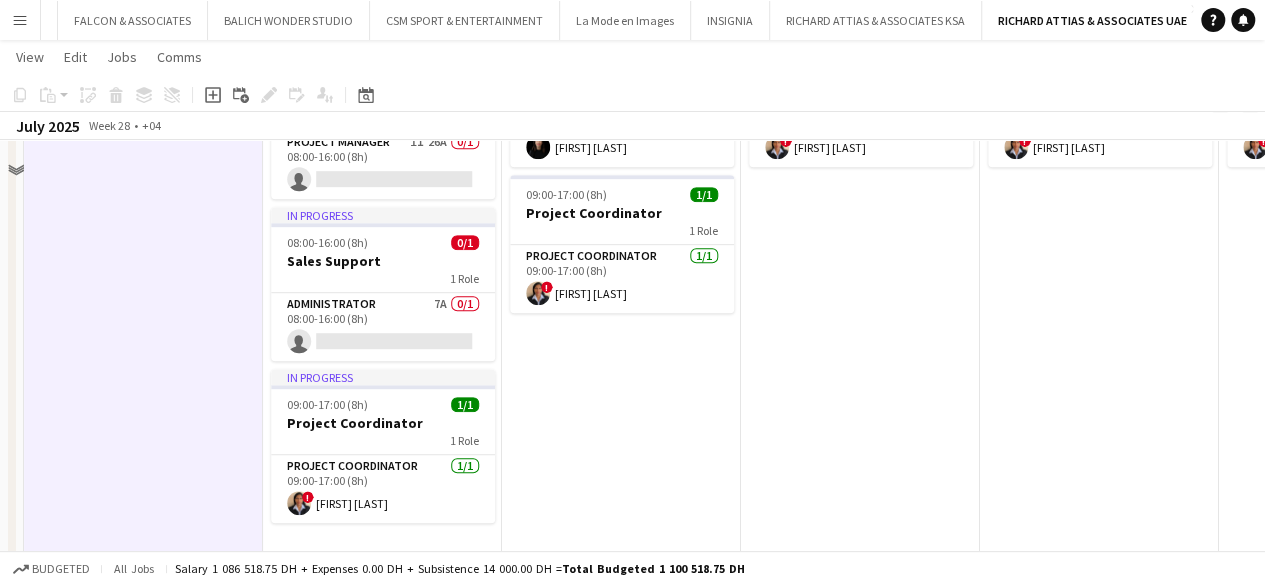 scroll, scrollTop: 522, scrollLeft: 0, axis: vertical 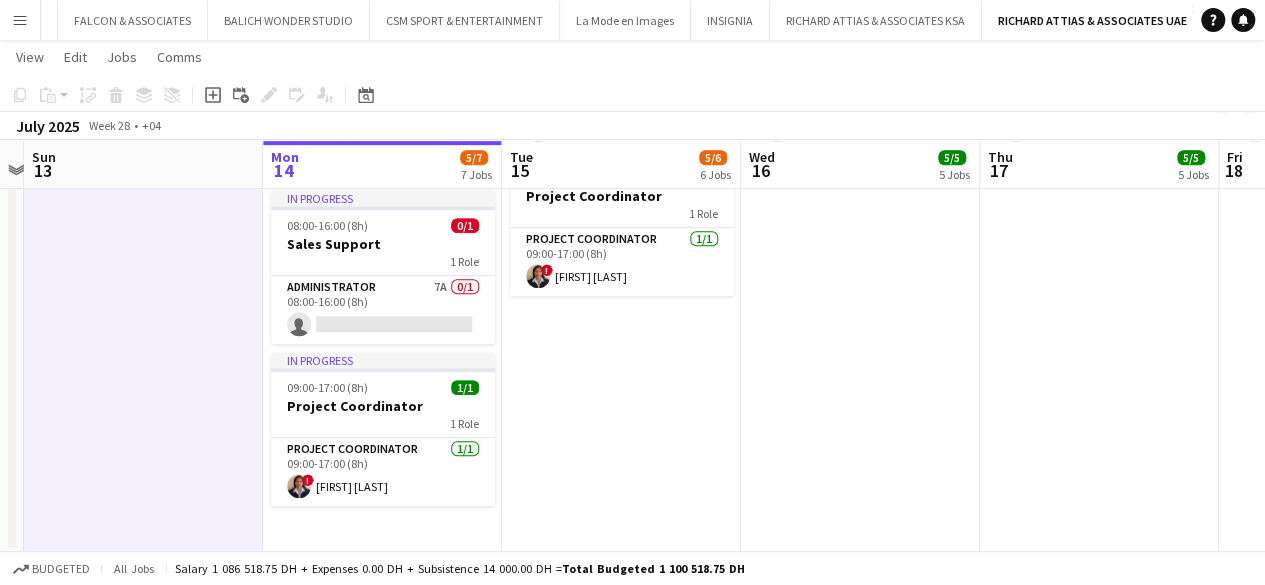 click on "08:00-16:00 (8h)    1/1   Exhibition Director   1 Role   Exhibitions Director    1/1   08:00-16:00 (8h)
Mariam Rohrle     09:00-17:00 (8h)    1/1   Project Coordinator   1 Role   Project Coordinator    1/1   09:00-17:00 (8h)
! Rita John" at bounding box center (860, 127) 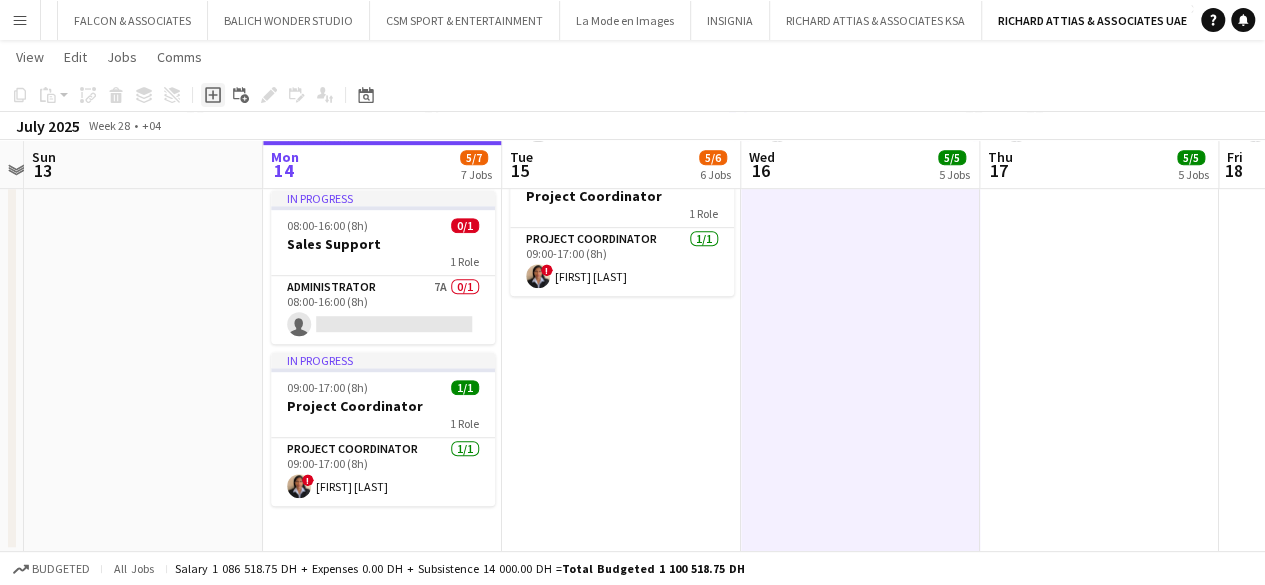 click on "Add job" 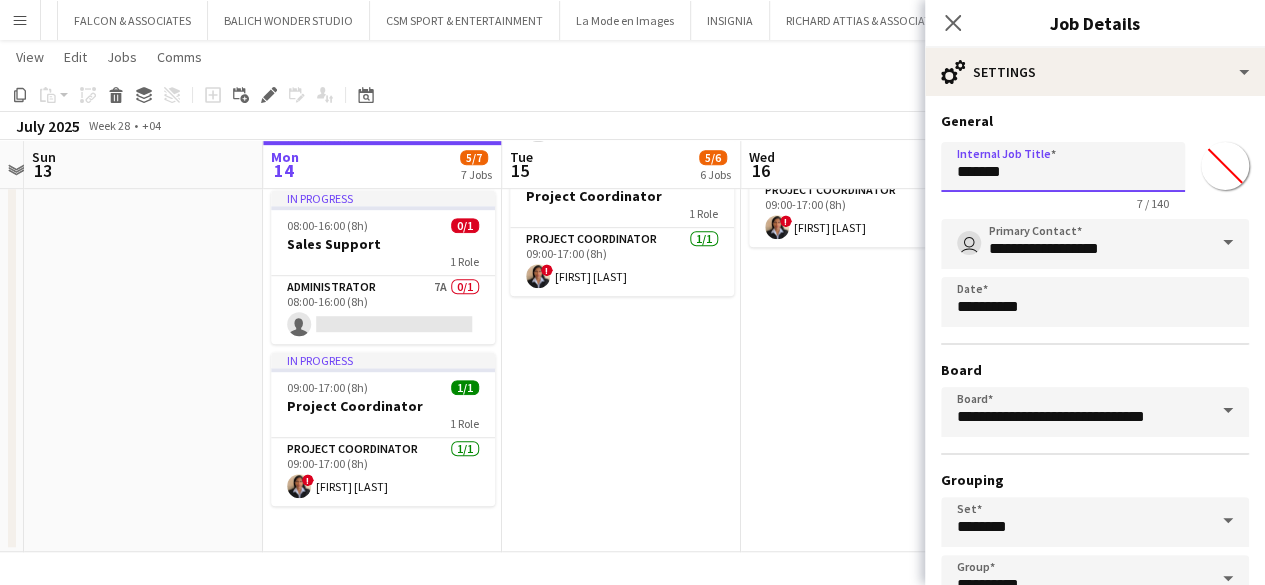 click on "*******" at bounding box center [1063, 167] 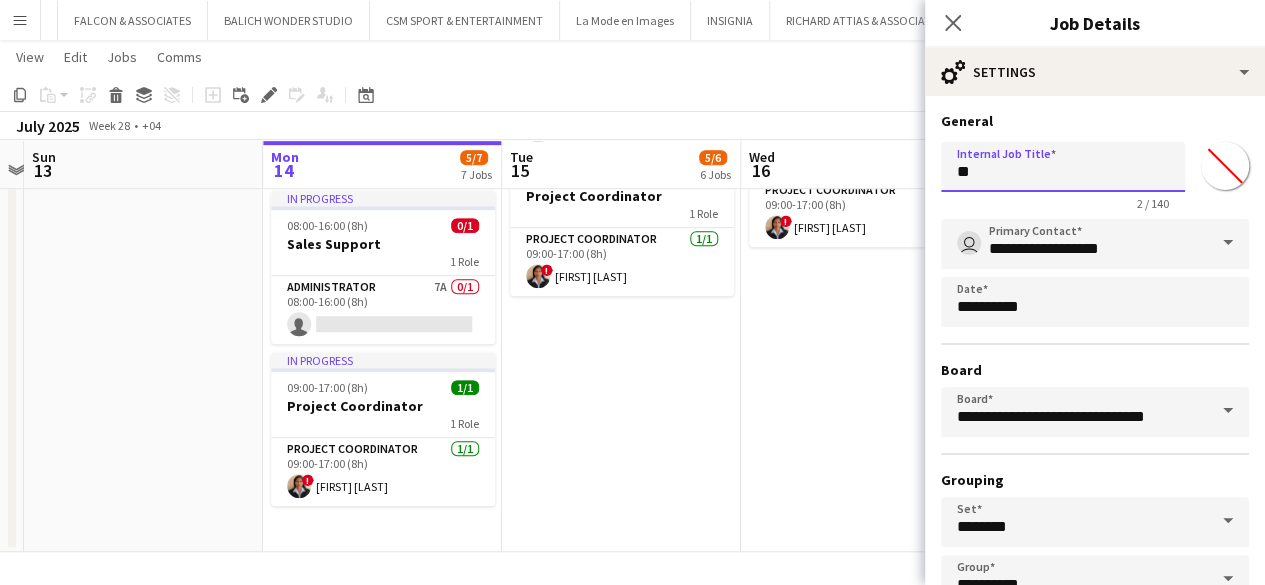 type on "*" 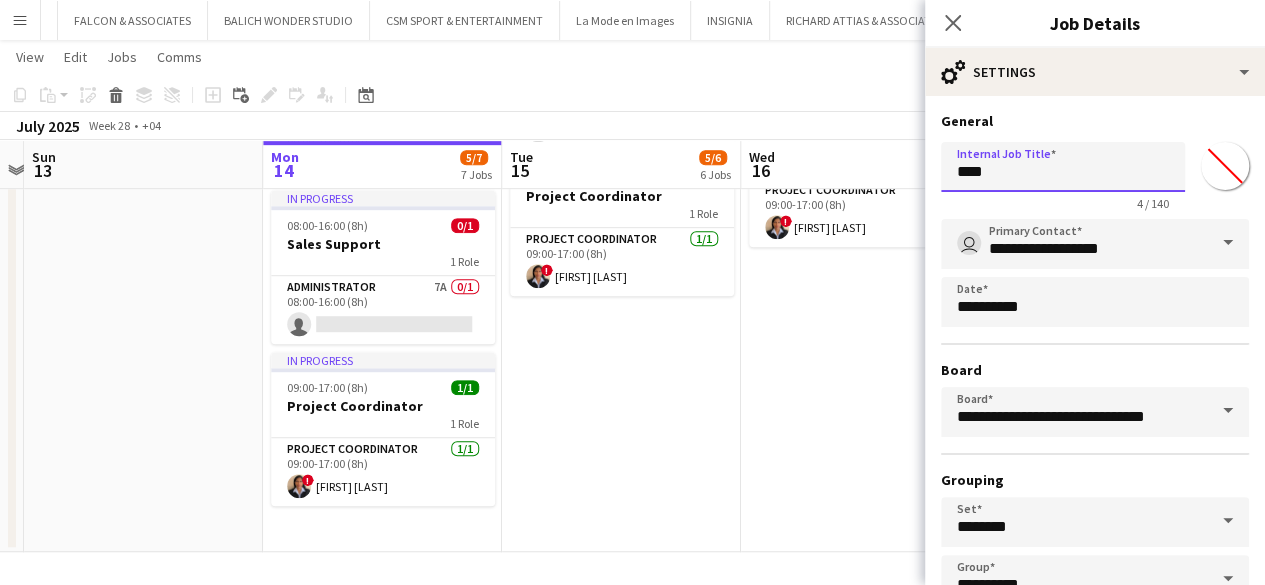 type on "****" 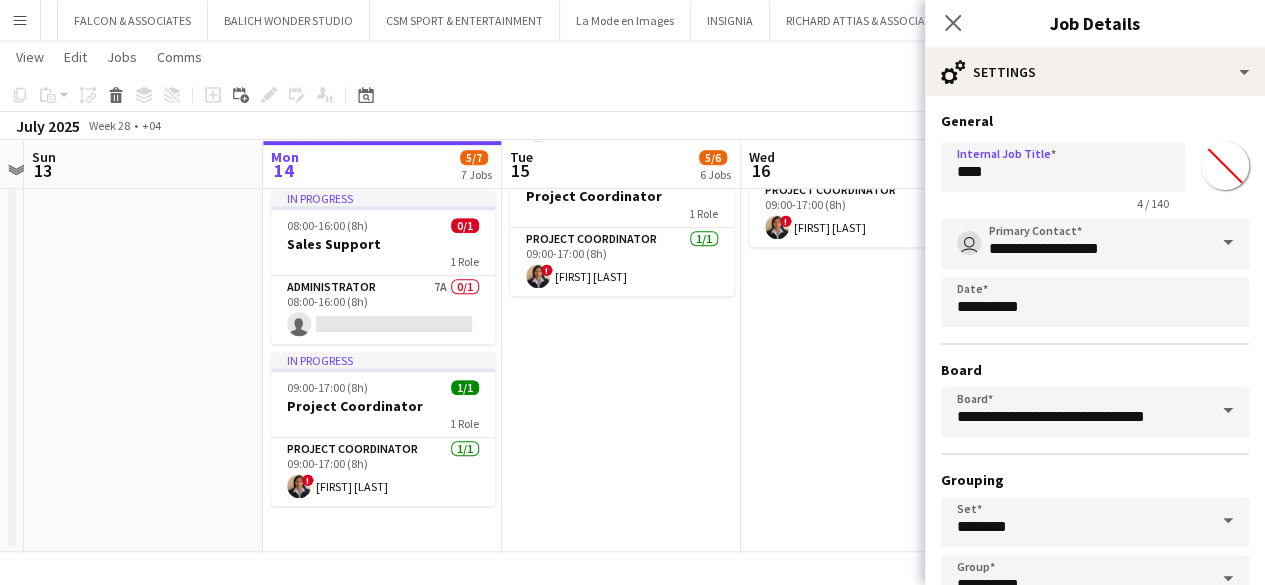 click on "Draft   New job      08:00-16:00 (8h)    1/1   Exhibition Director   1 Role   Exhibitions Director    1/1   08:00-16:00 (8h)
Mariam Rohrle     09:00-17:00 (8h)    1/1   Project Coordinator   1 Role   Project Coordinator    1/1   09:00-17:00 (8h)
! Rita John" at bounding box center (860, 127) 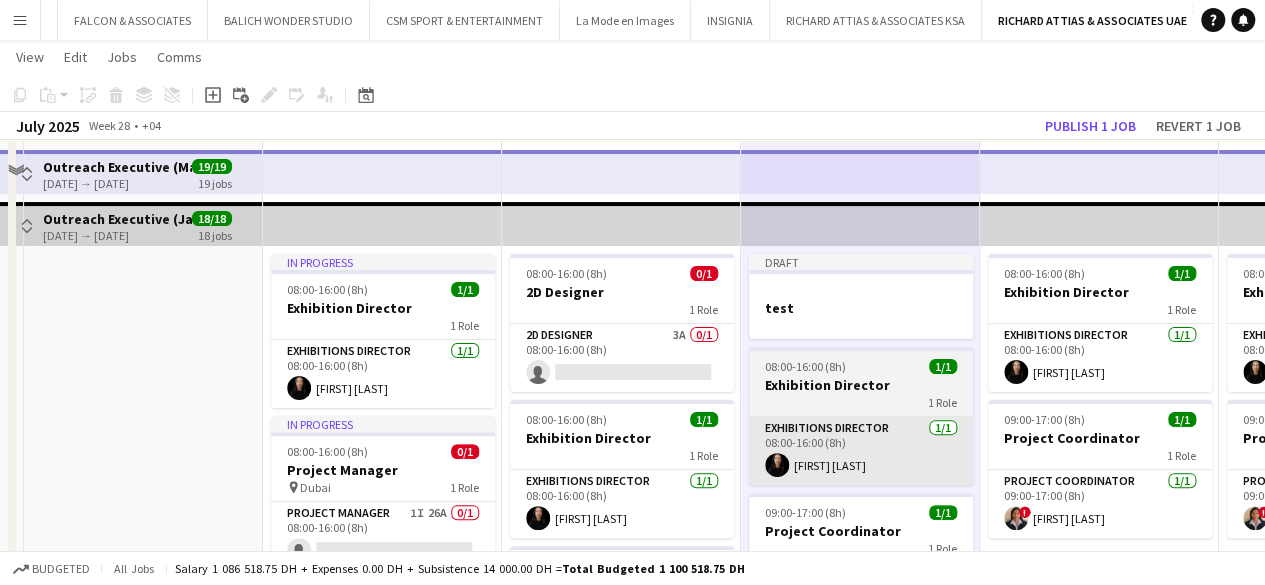 scroll, scrollTop: 200, scrollLeft: 0, axis: vertical 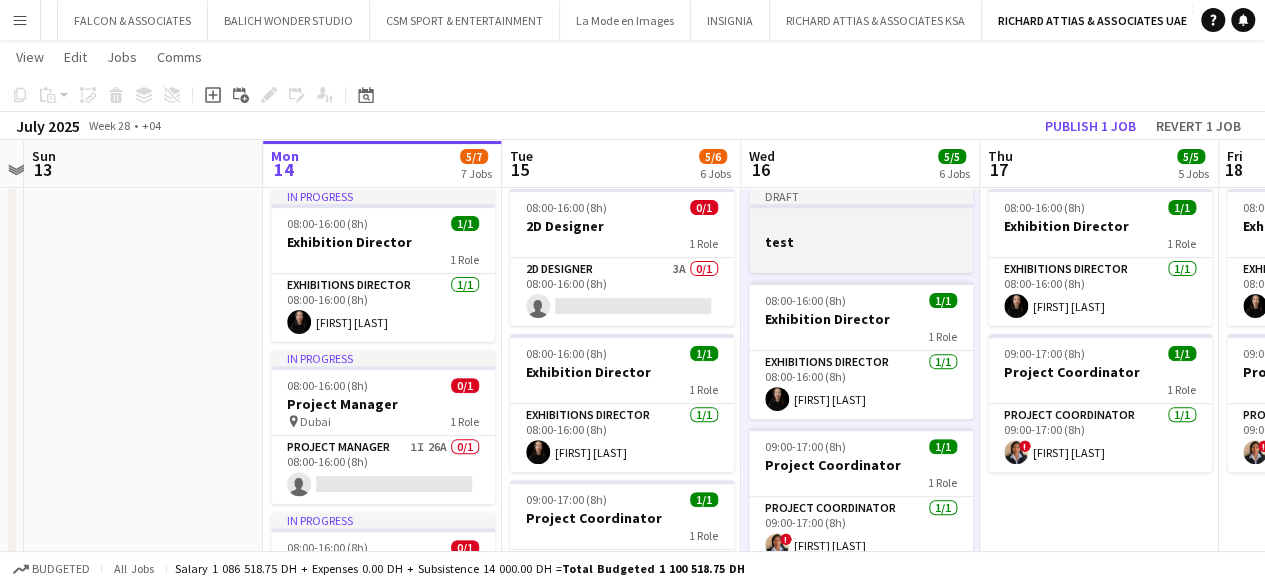 click on "test" at bounding box center [861, 242] 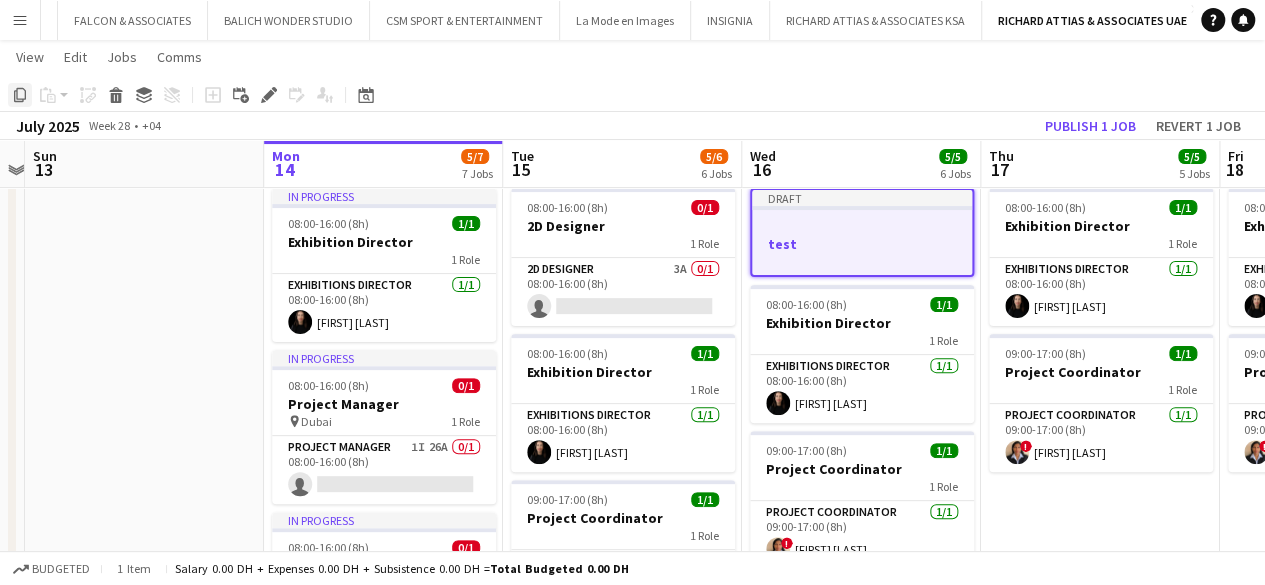 click on "Copy" 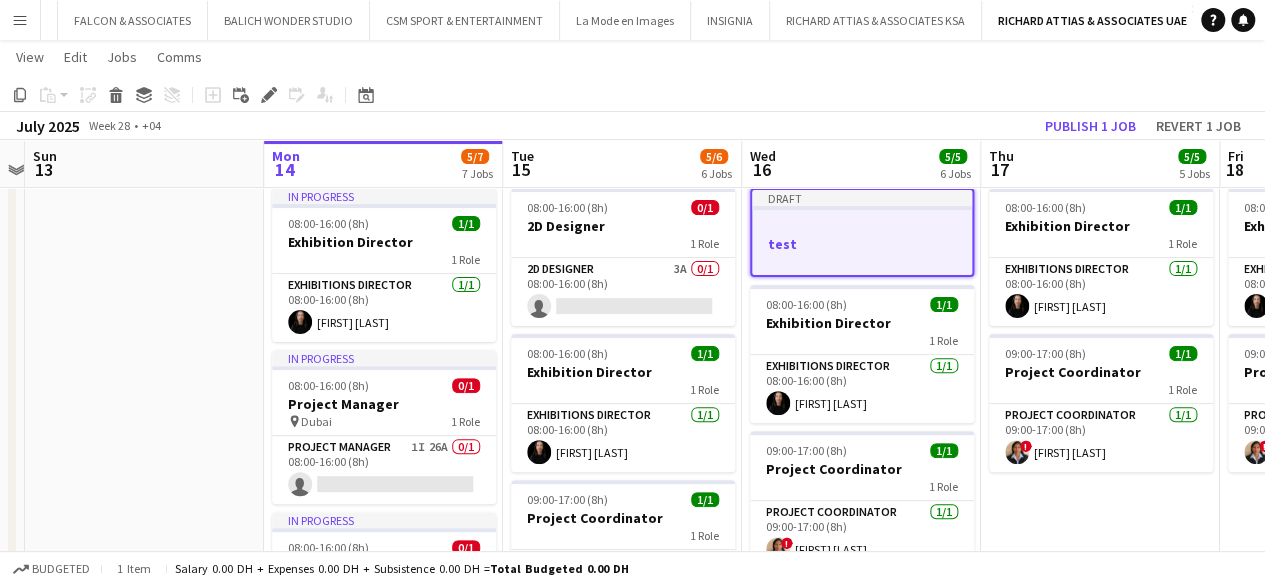 click on "08:00-16:00 (8h)    1/1   Exhibition Director   1 Role   Exhibitions Director    1/1   08:00-16:00 (8h)
Mariam Rohrle     09:00-17:00 (8h)    1/1   Project Coordinator   1 Role   Project Coordinator    1/1   09:00-17:00 (8h)
! Rita John" at bounding box center [1100, 449] 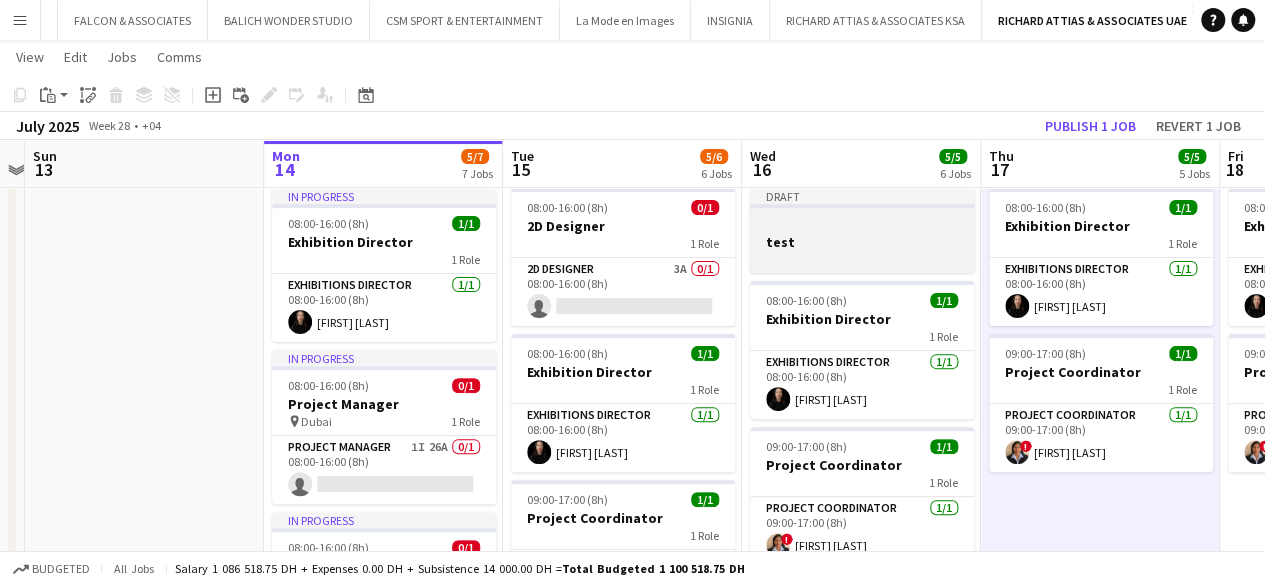 click at bounding box center [862, 223] 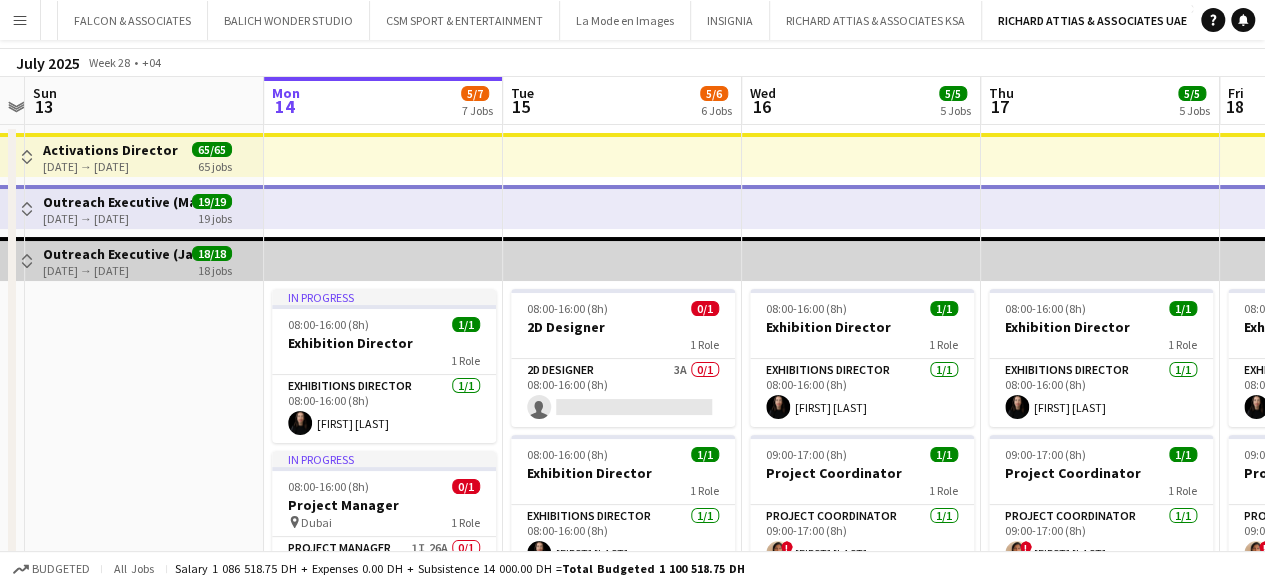 scroll, scrollTop: 0, scrollLeft: 0, axis: both 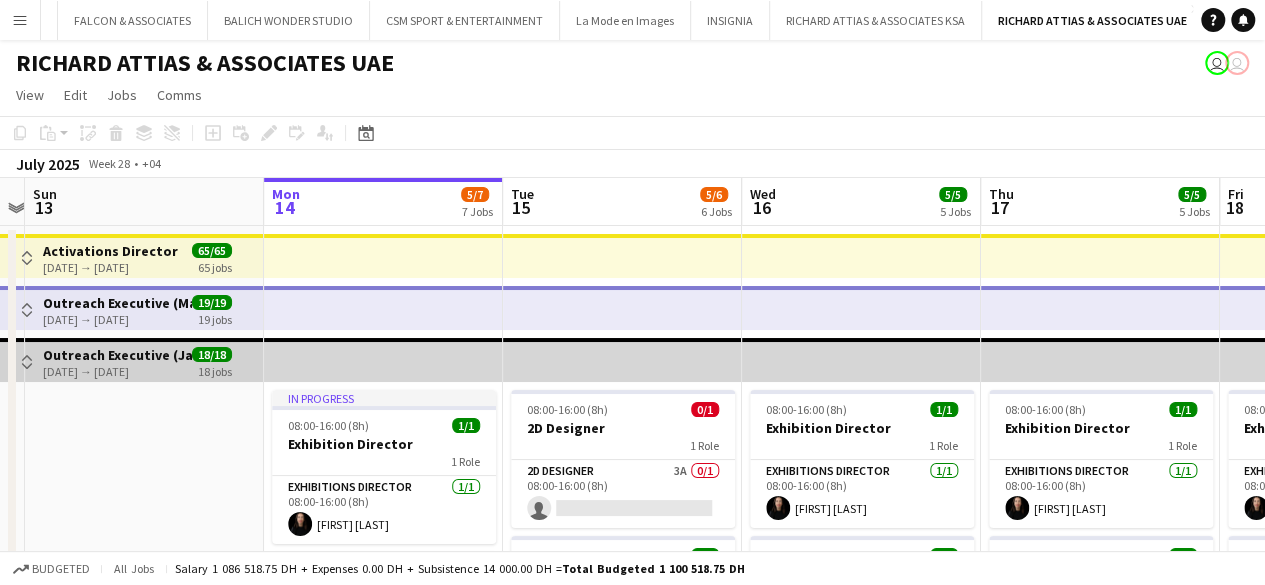 drag, startPoint x: 164, startPoint y: 472, endPoint x: 228, endPoint y: 484, distance: 65.11528 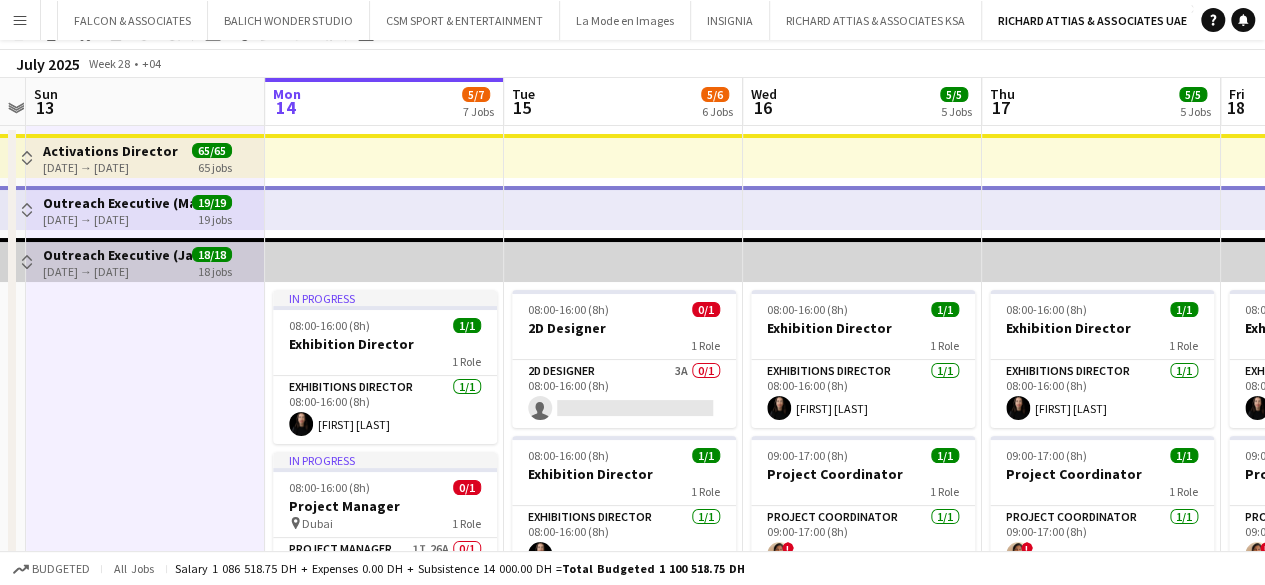 scroll, scrollTop: 0, scrollLeft: 0, axis: both 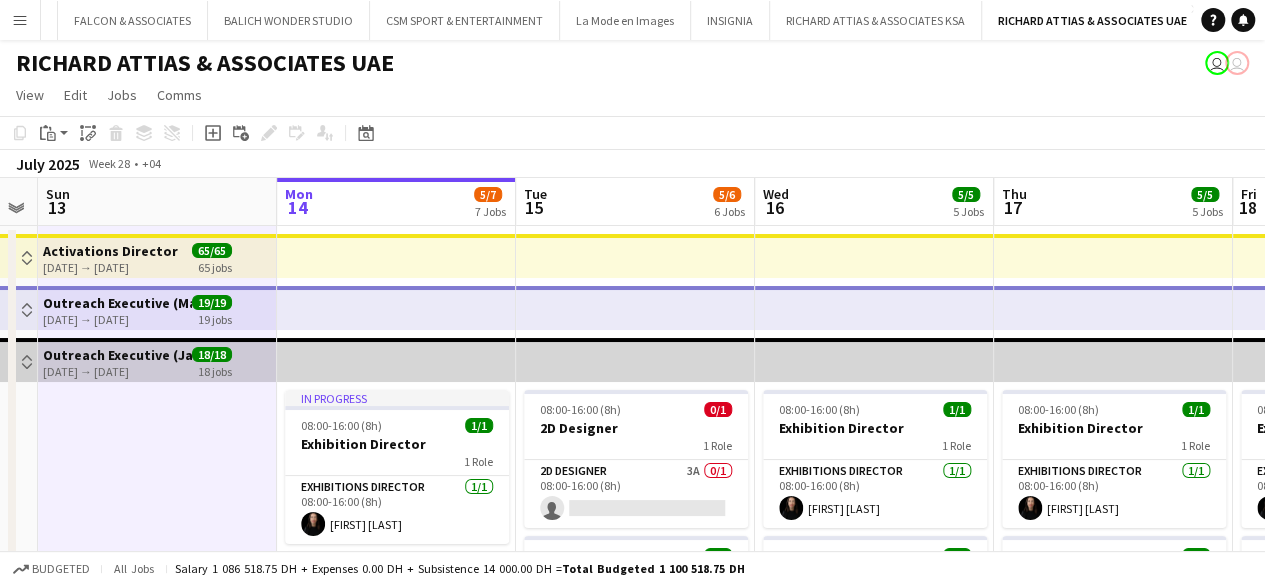 drag, startPoint x: 192, startPoint y: 461, endPoint x: 178, endPoint y: 466, distance: 14.866069 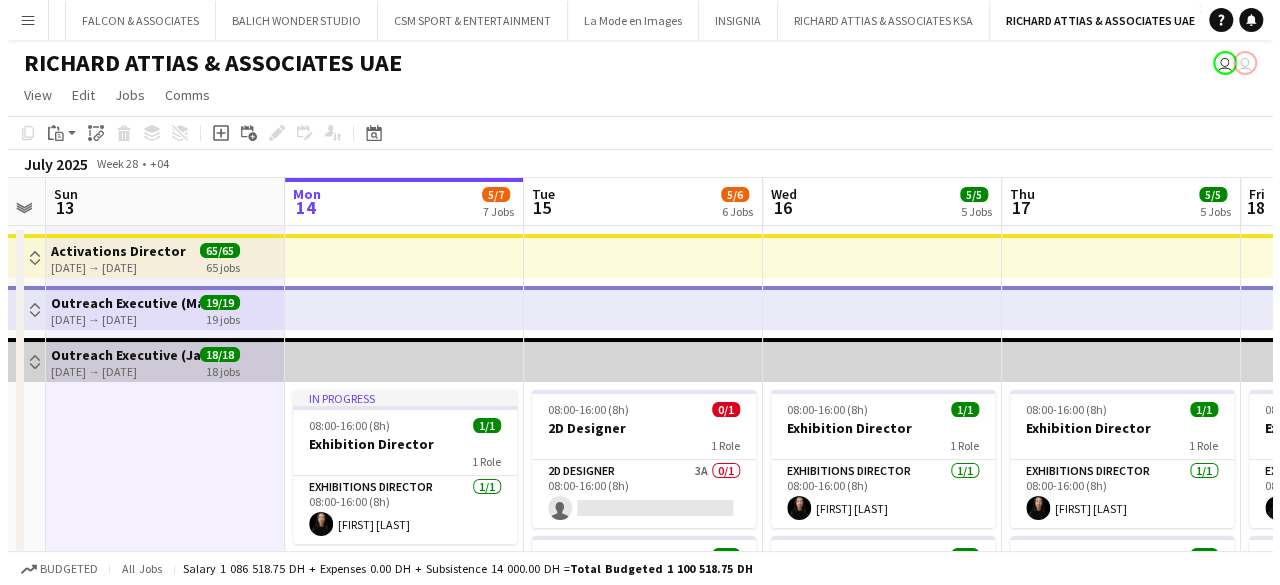 scroll, scrollTop: 0, scrollLeft: 446, axis: horizontal 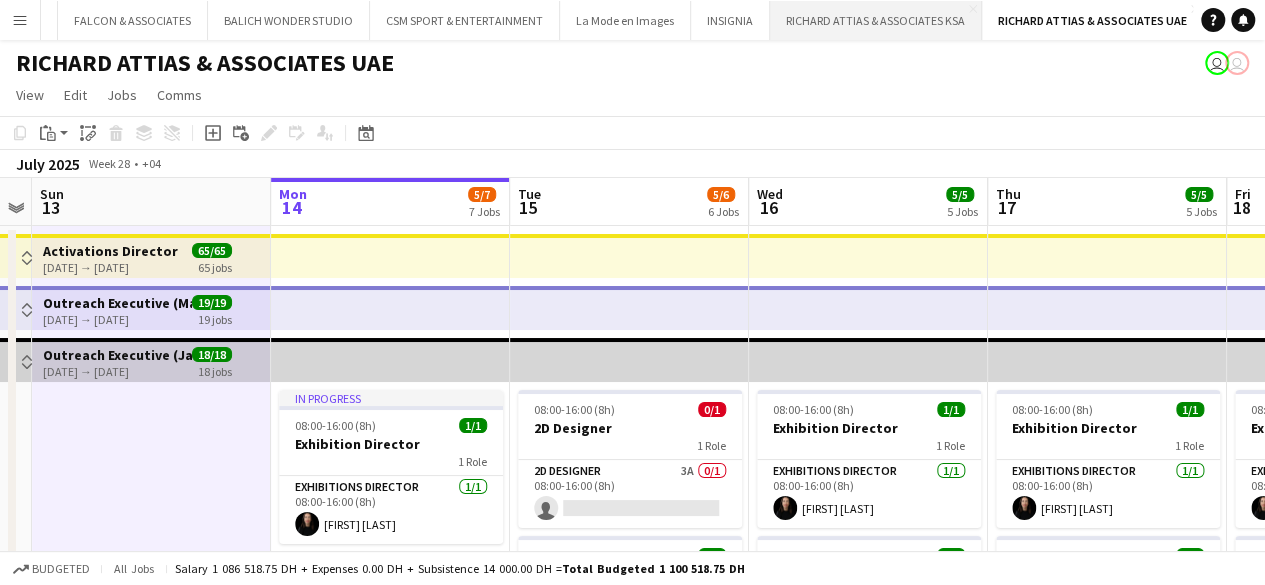 click on "RICHARD ATTIAS & ASSOCIATES KSA
Close" at bounding box center [876, 20] 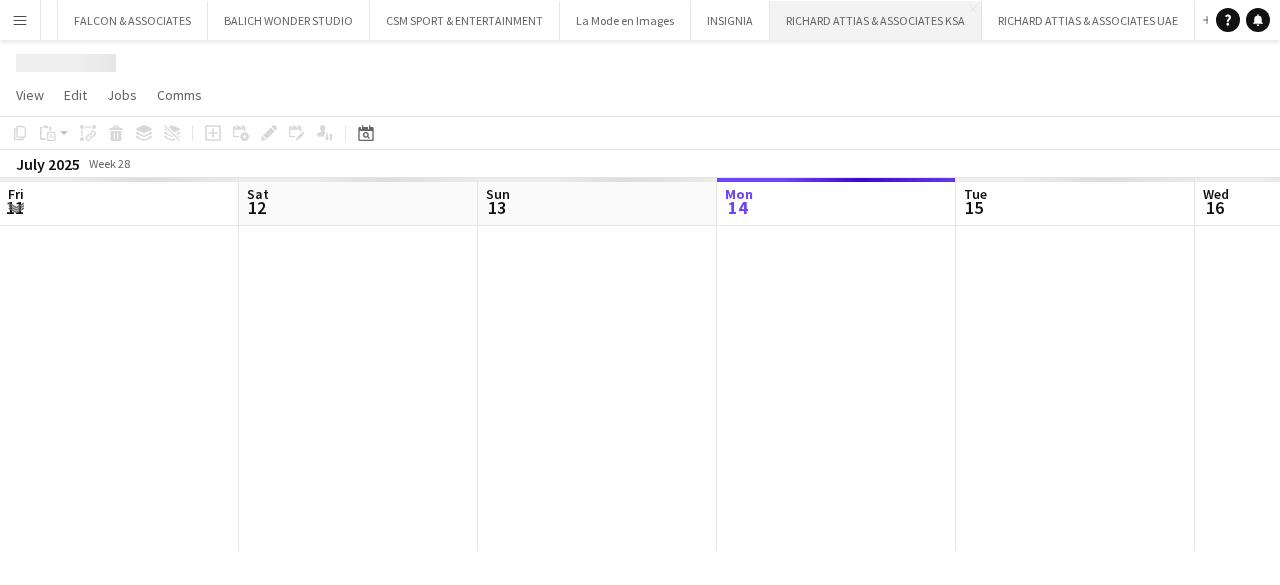 scroll, scrollTop: 0, scrollLeft: 141, axis: horizontal 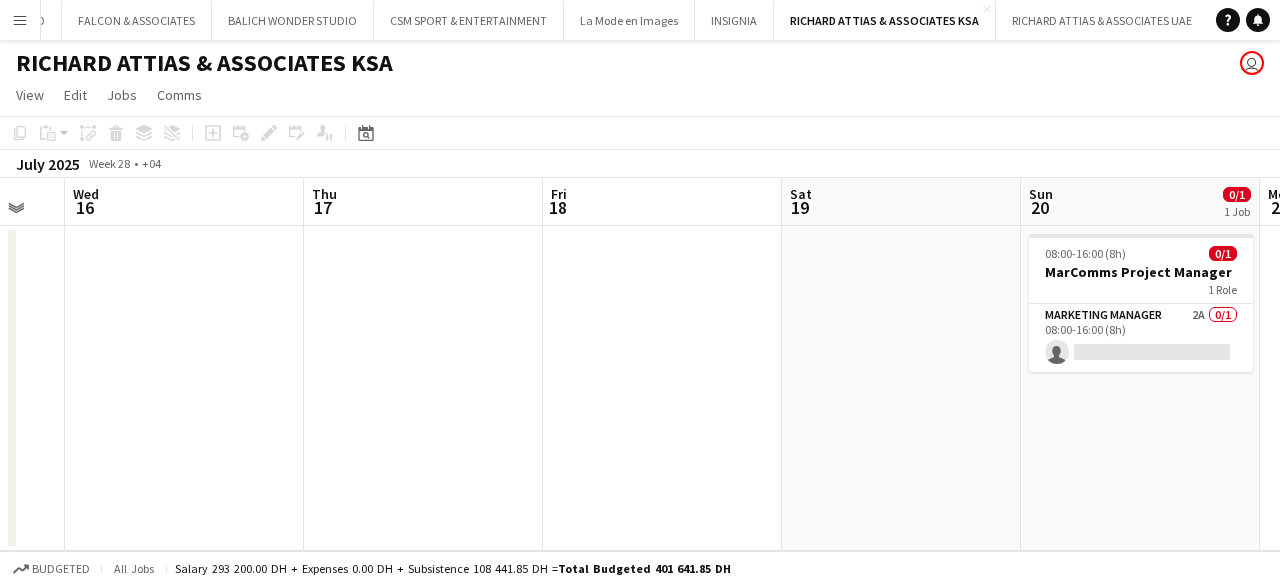 drag, startPoint x: 716, startPoint y: 338, endPoint x: 144, endPoint y: 355, distance: 572.25256 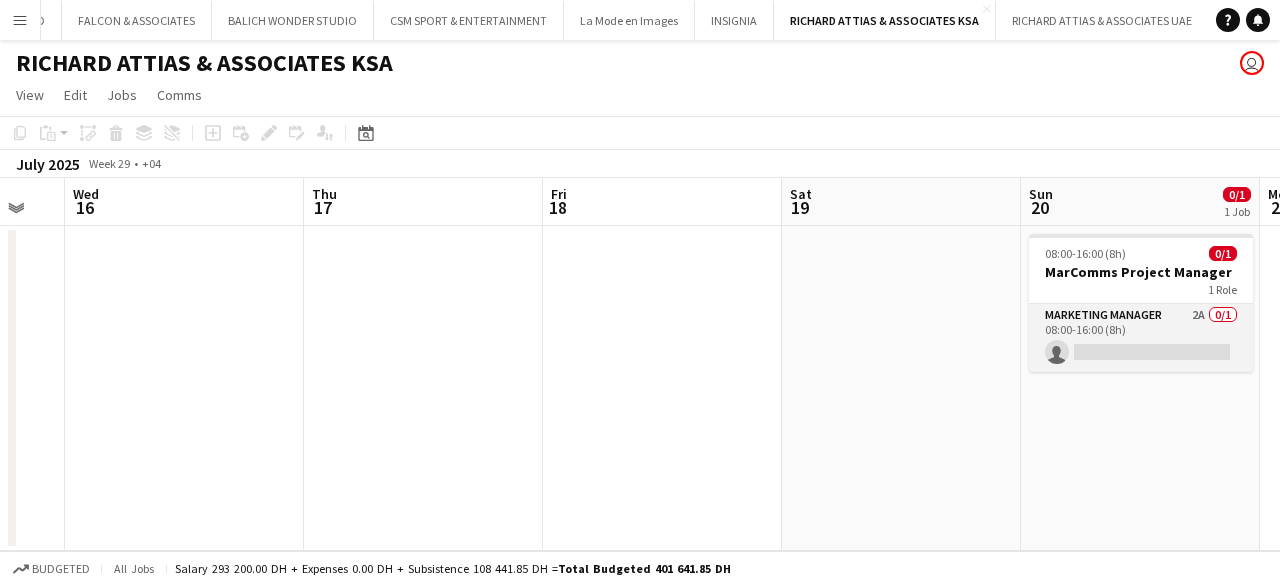 click on "Marketing Manager   2A   0/1   08:00-16:00 (8h)
single-neutral-actions" at bounding box center (1141, 338) 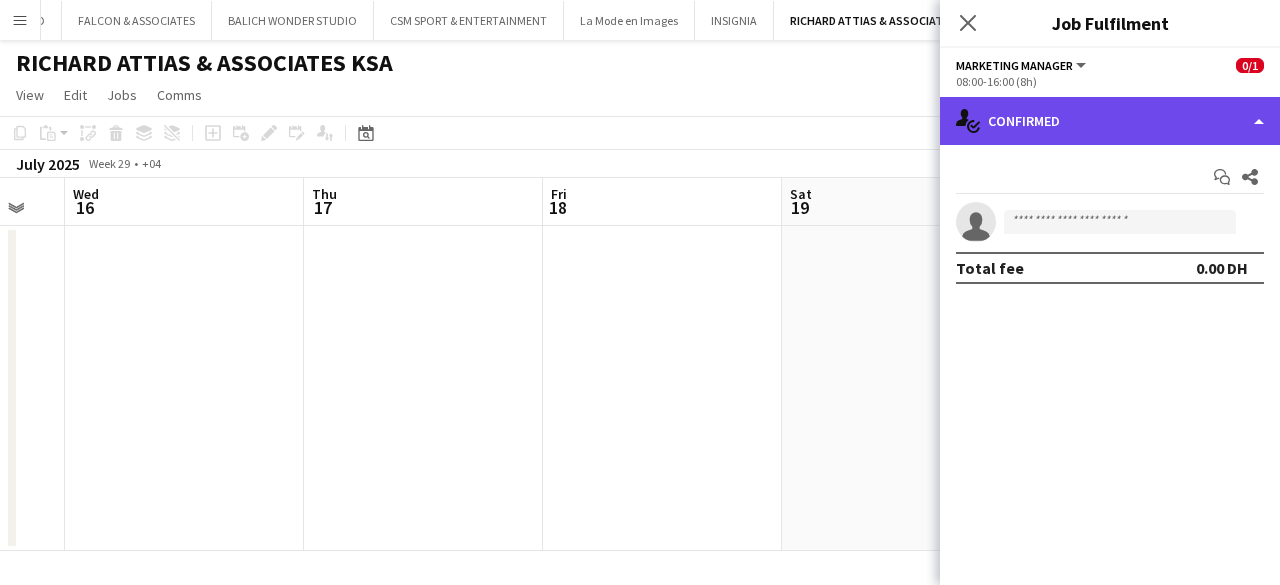 click on "single-neutral-actions-check-2
Confirmed" 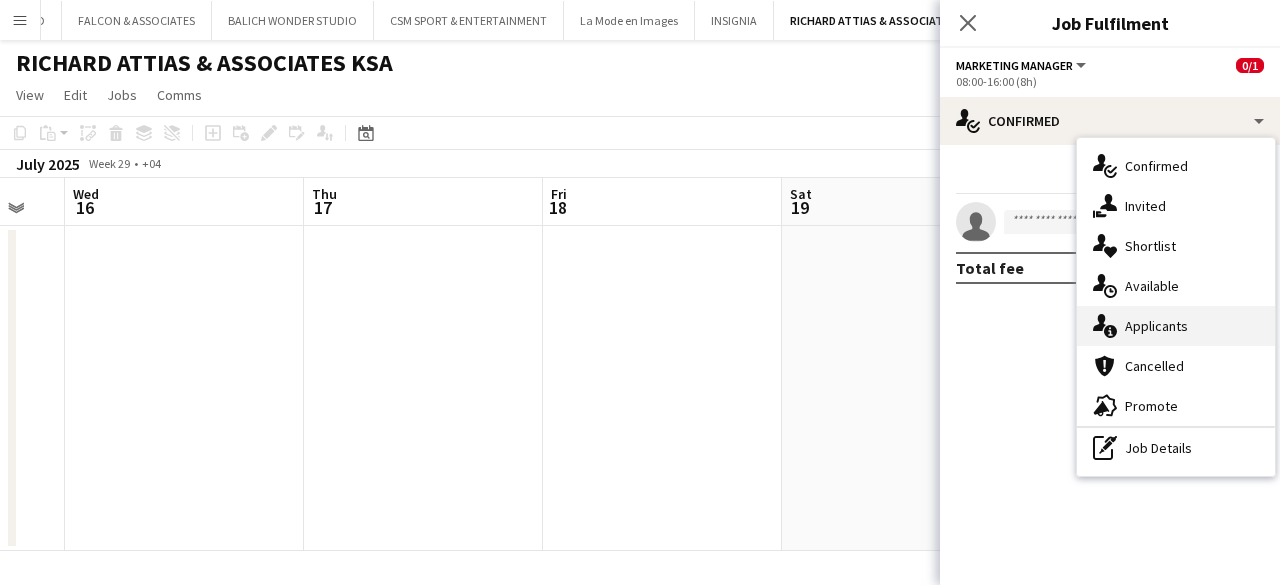 click on "single-neutral-actions-information
Applicants" at bounding box center (1176, 326) 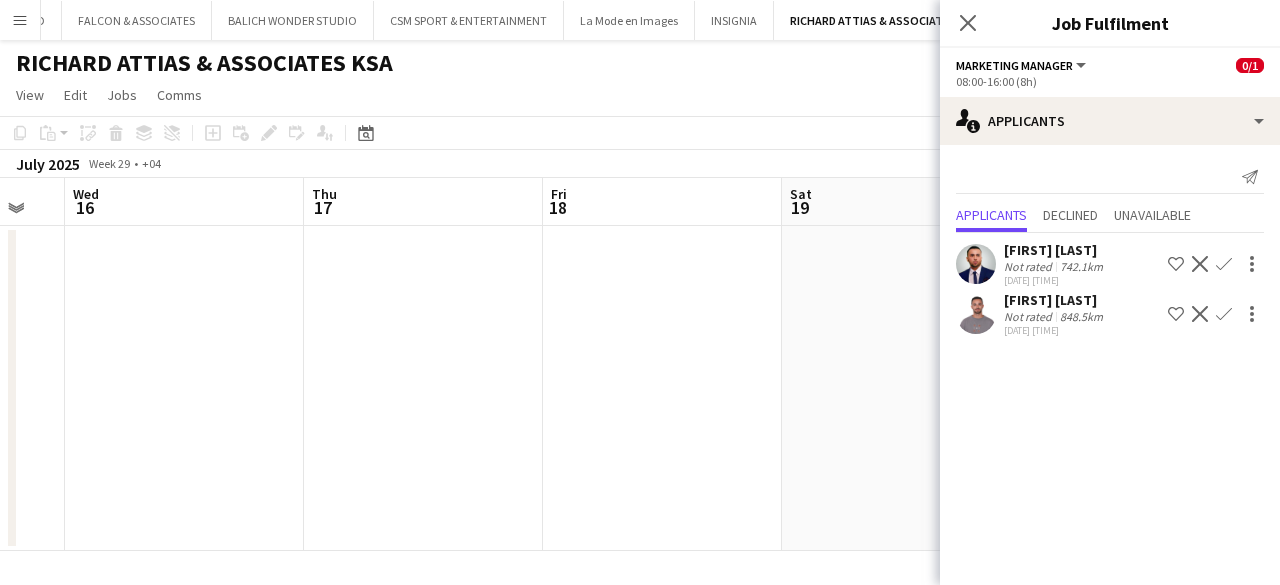 click on "Not rated" 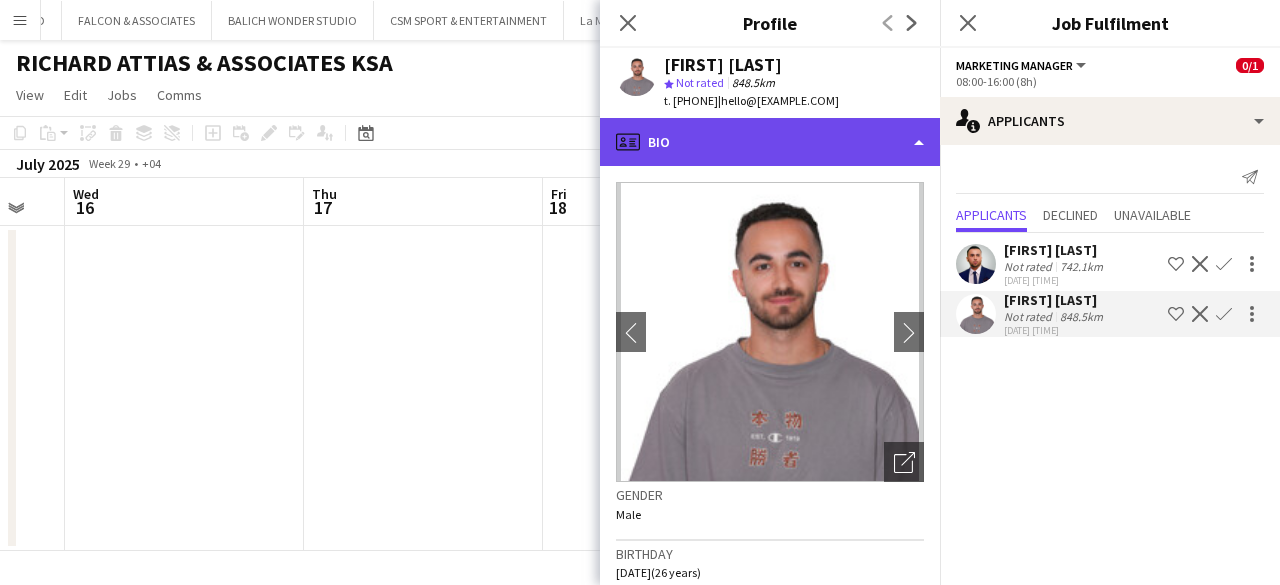 click on "profile
Bio" 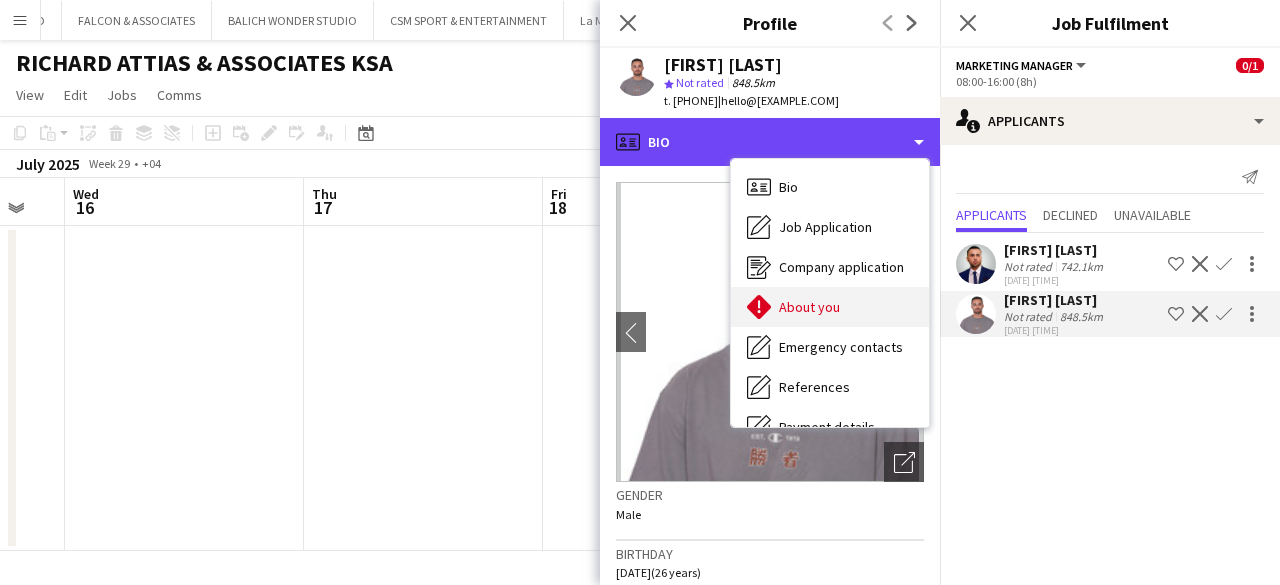 scroll, scrollTop: 100, scrollLeft: 0, axis: vertical 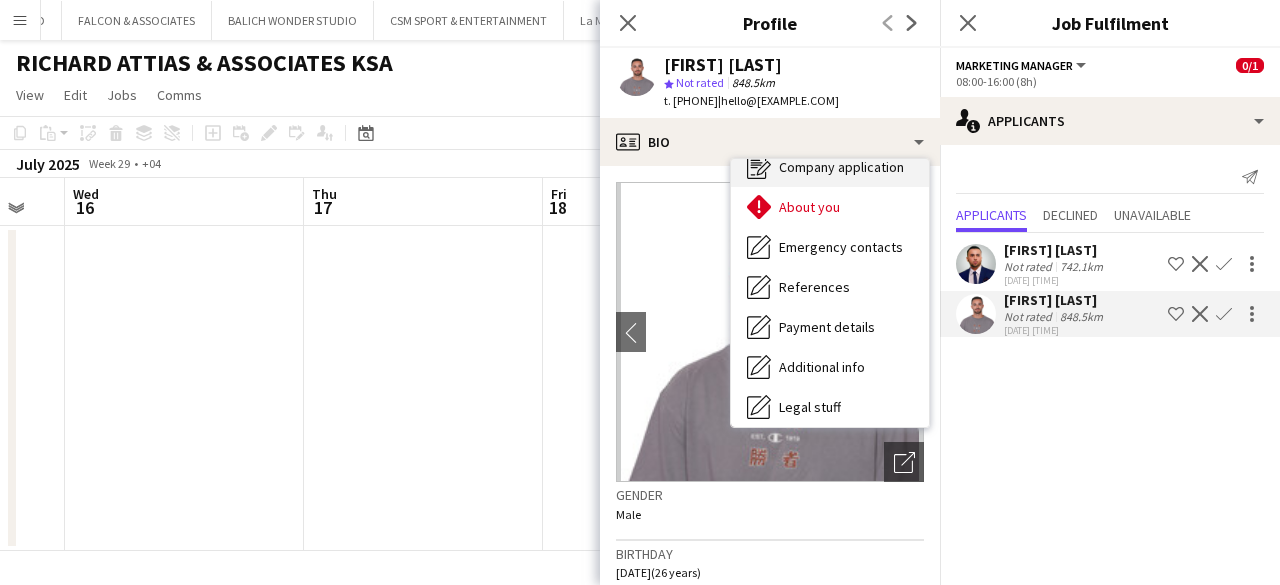 click on "Company application
Company application" at bounding box center (830, 167) 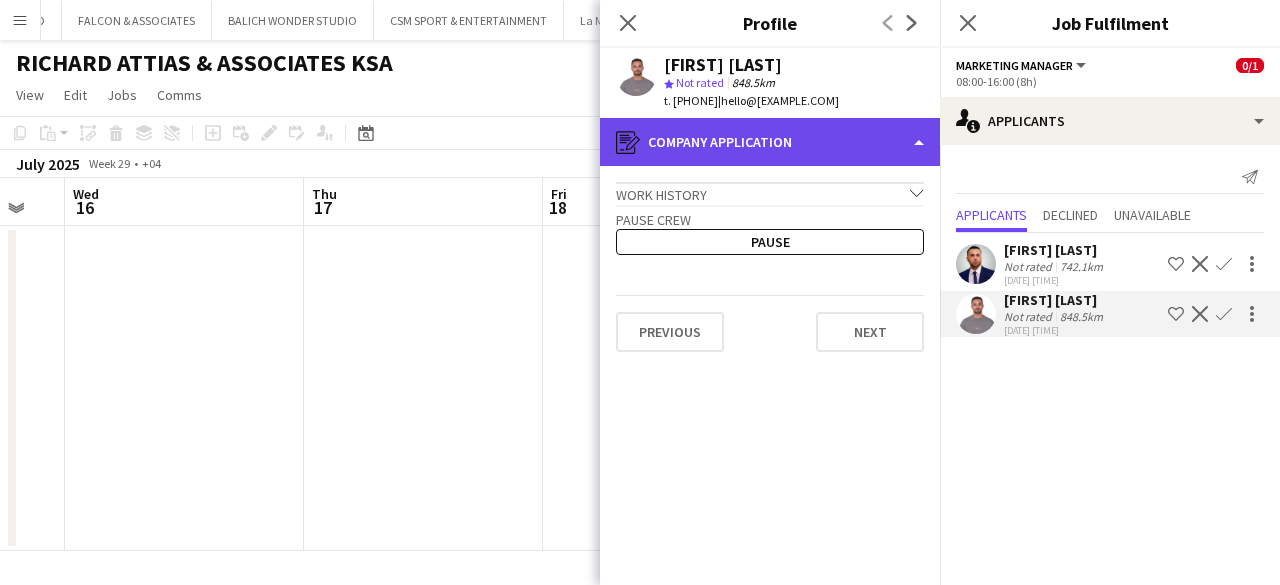 click on "register
Company application" 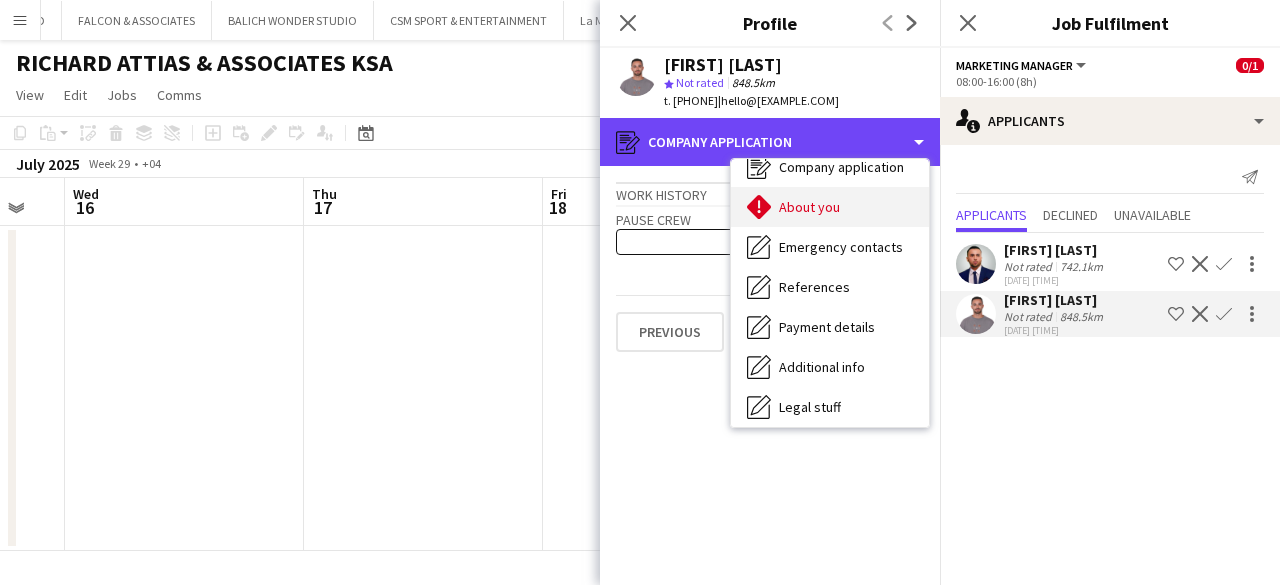 scroll, scrollTop: 0, scrollLeft: 0, axis: both 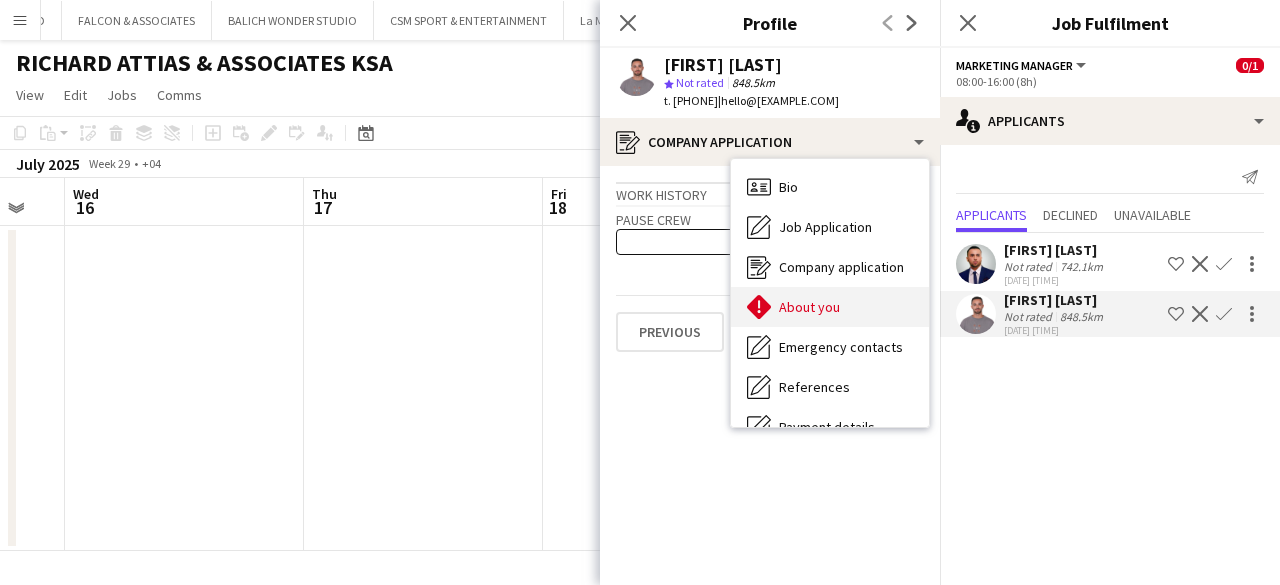 click on "Job Application" at bounding box center (825, 227) 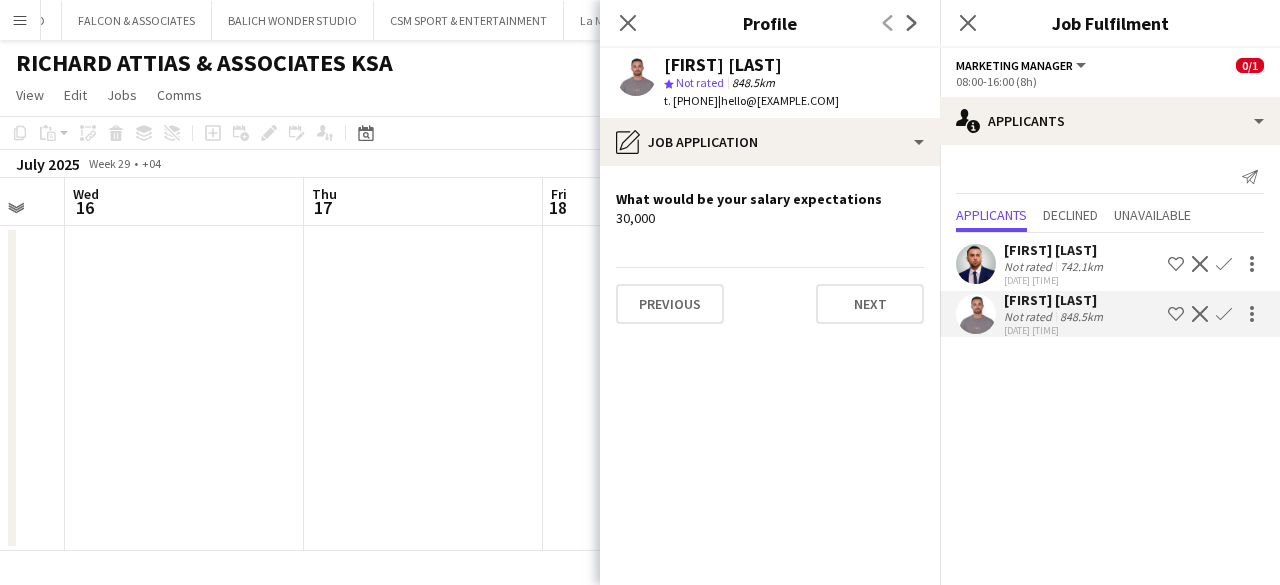 click on "Asim Arshad" at bounding box center (1055, 300) 